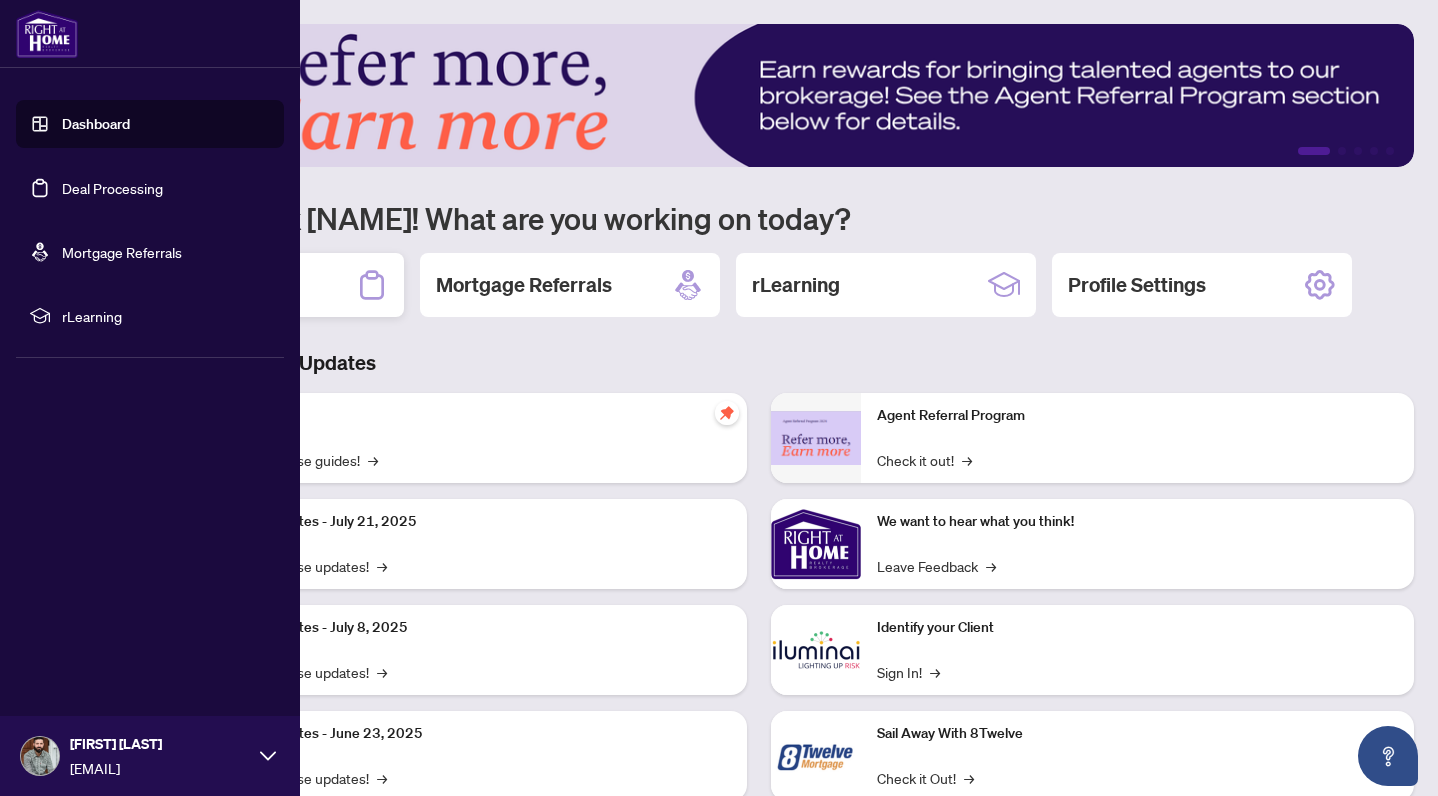 scroll, scrollTop: 0, scrollLeft: 0, axis: both 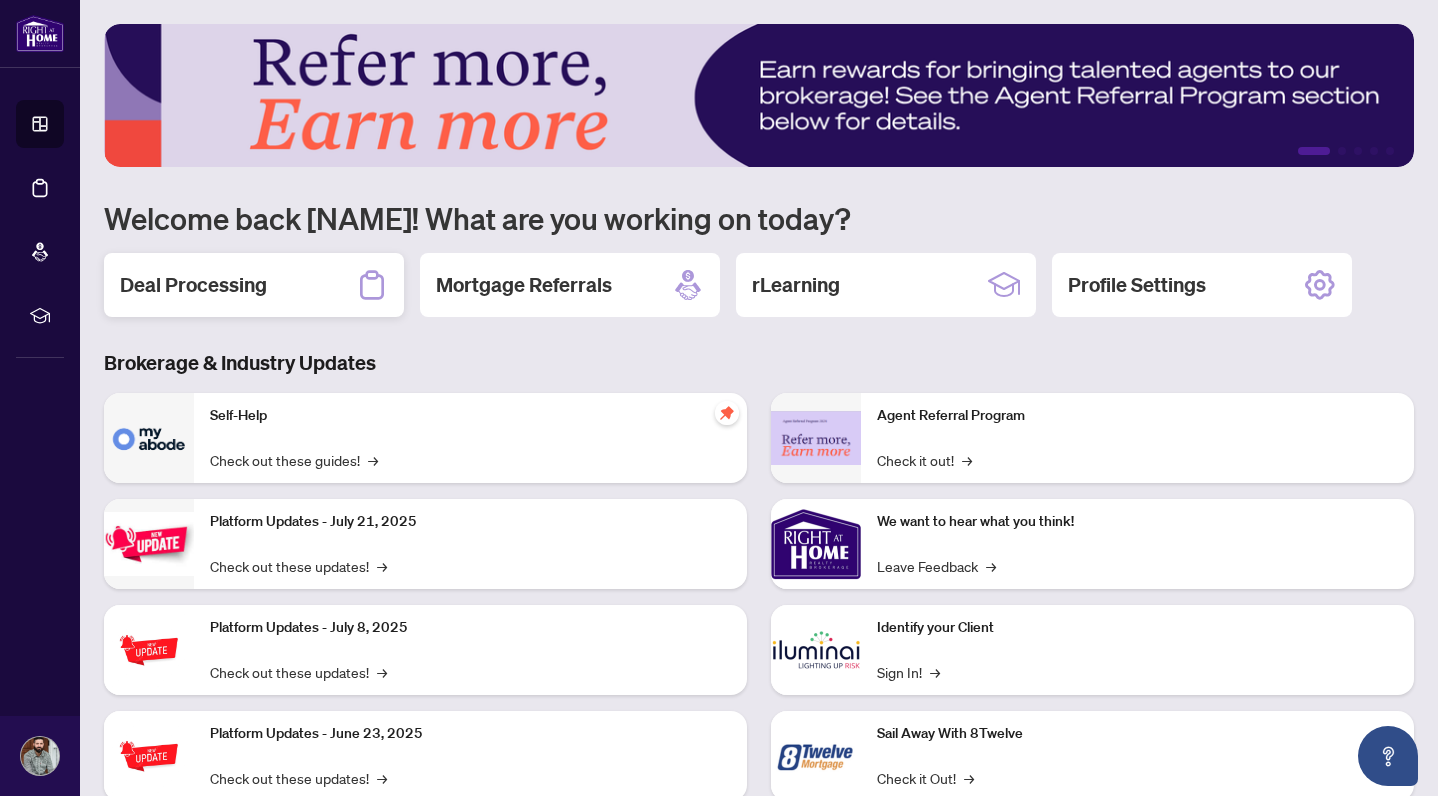 click on "Deal Processing" at bounding box center (254, 285) 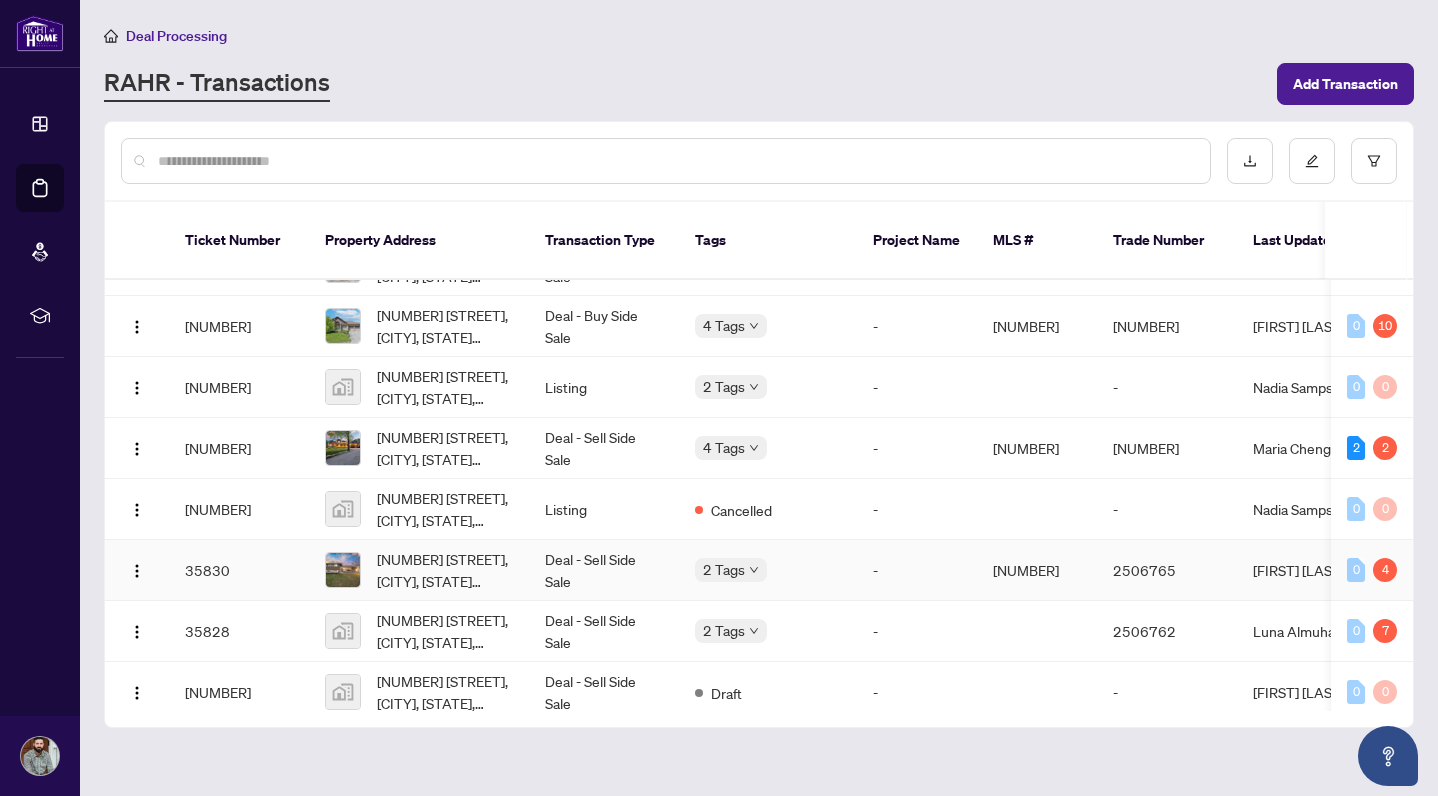 scroll, scrollTop: 1030, scrollLeft: 0, axis: vertical 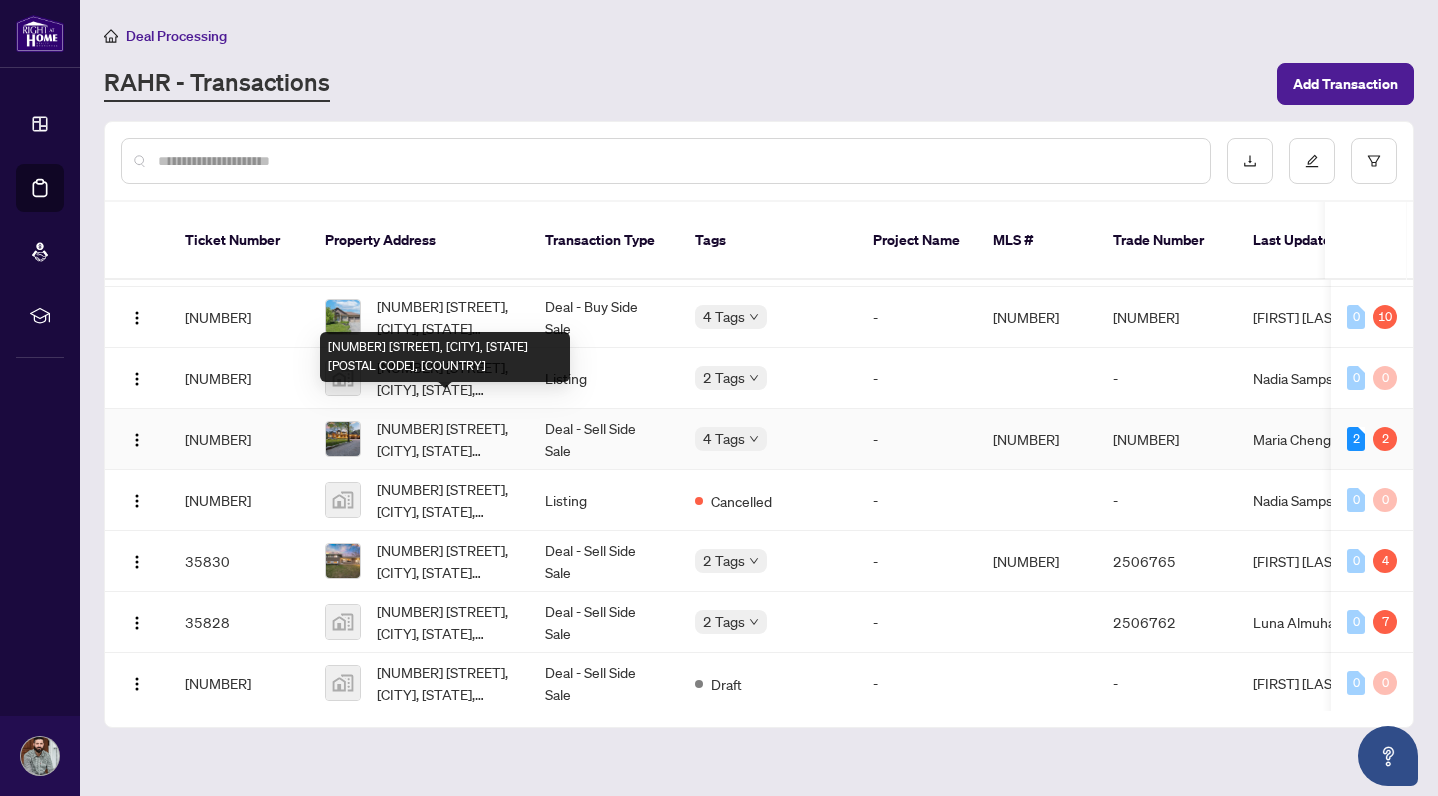 click on "[NUMBER] [STREET], [CITY], [STATE] [POSTAL CODE], [COUNTRY]" at bounding box center (445, 439) 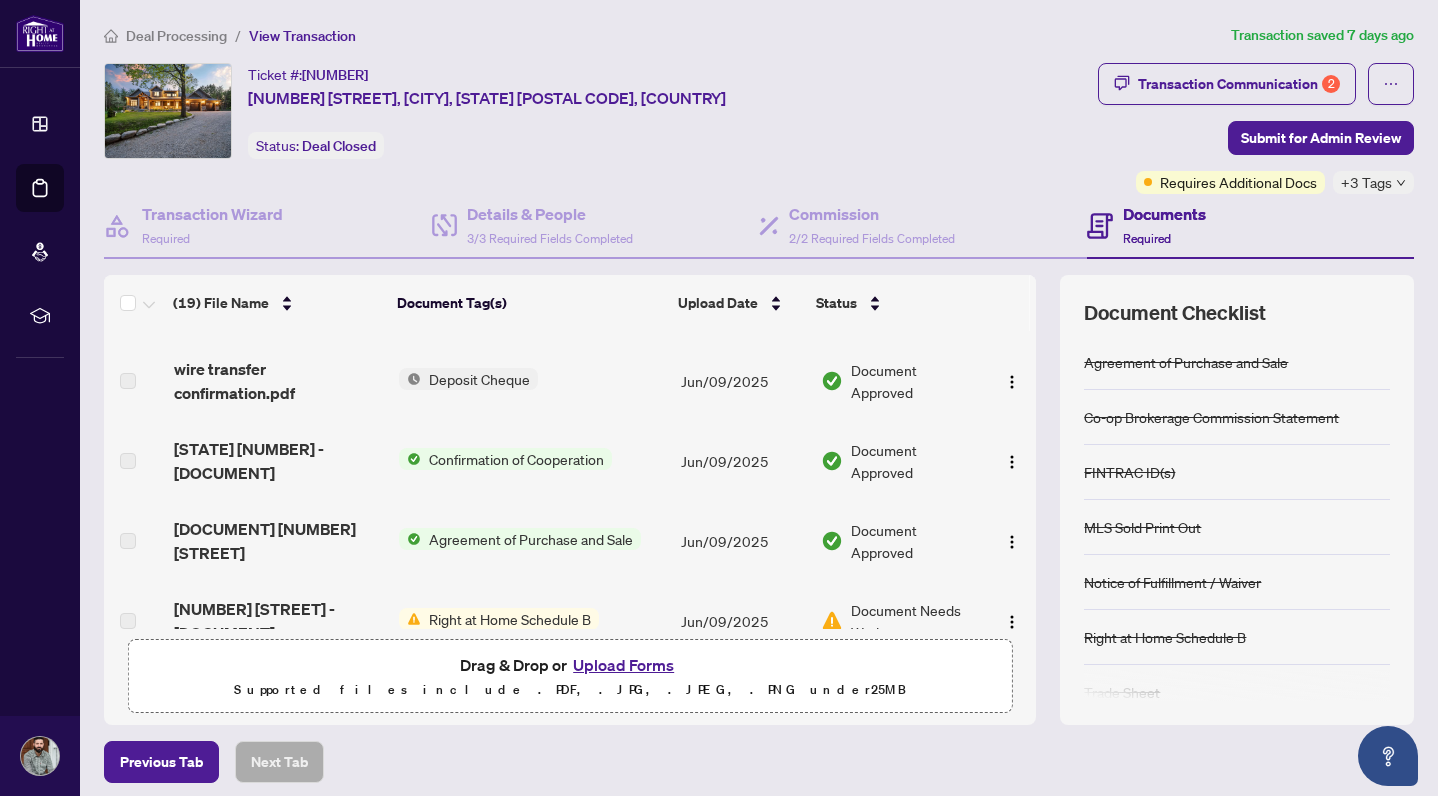 scroll, scrollTop: 1221, scrollLeft: 0, axis: vertical 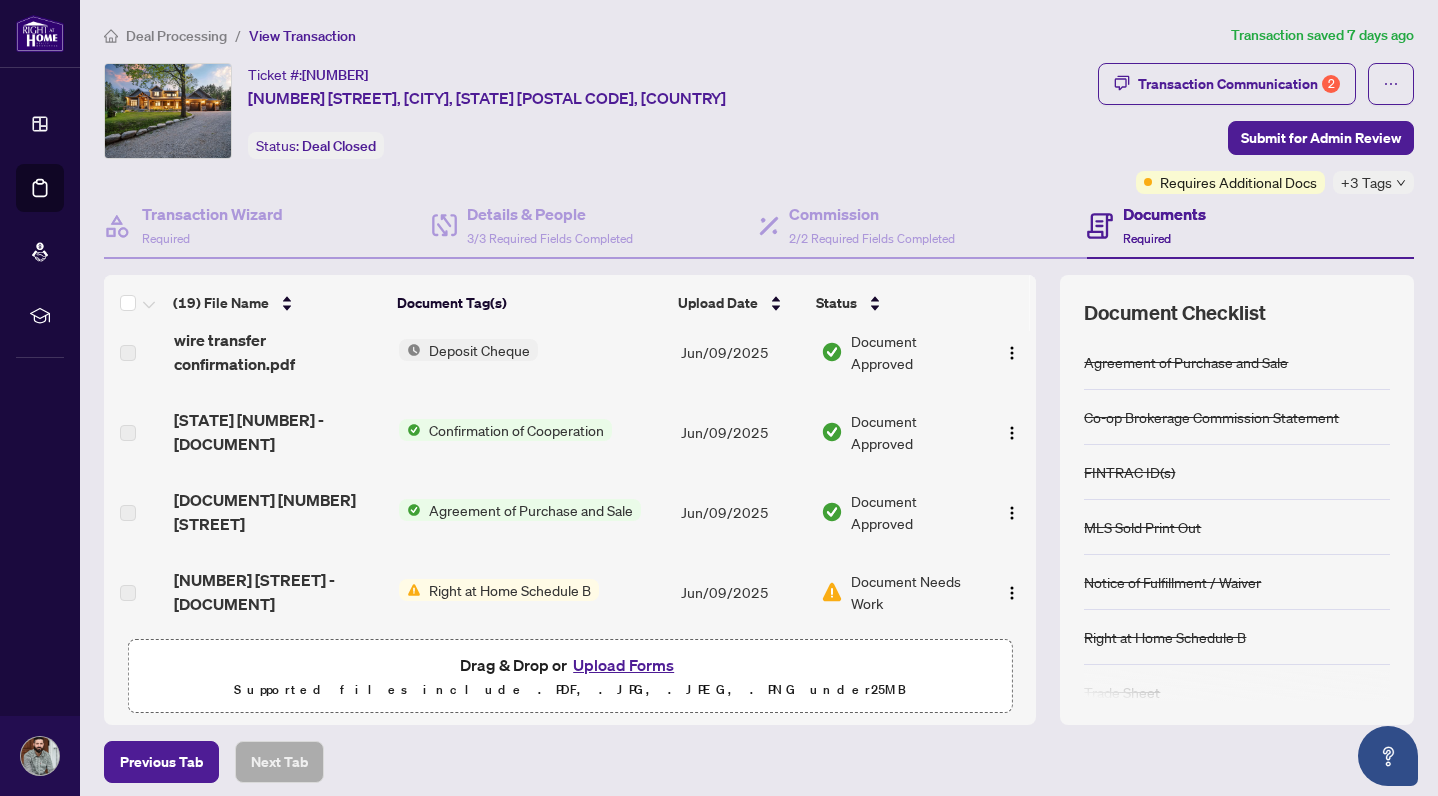 click on "Document Needs Work" at bounding box center [915, 592] 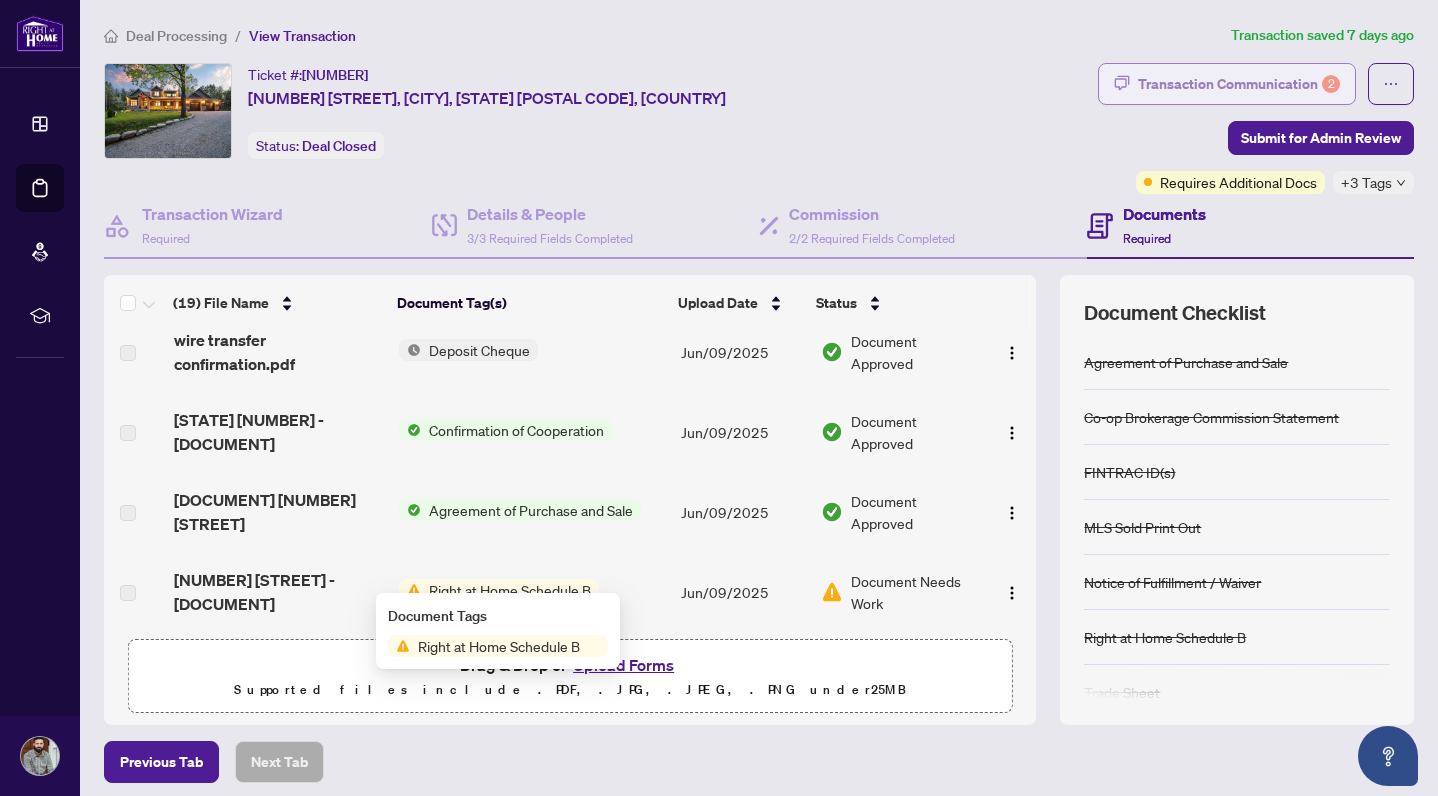 click on "Transaction Communication 2" at bounding box center [1239, 84] 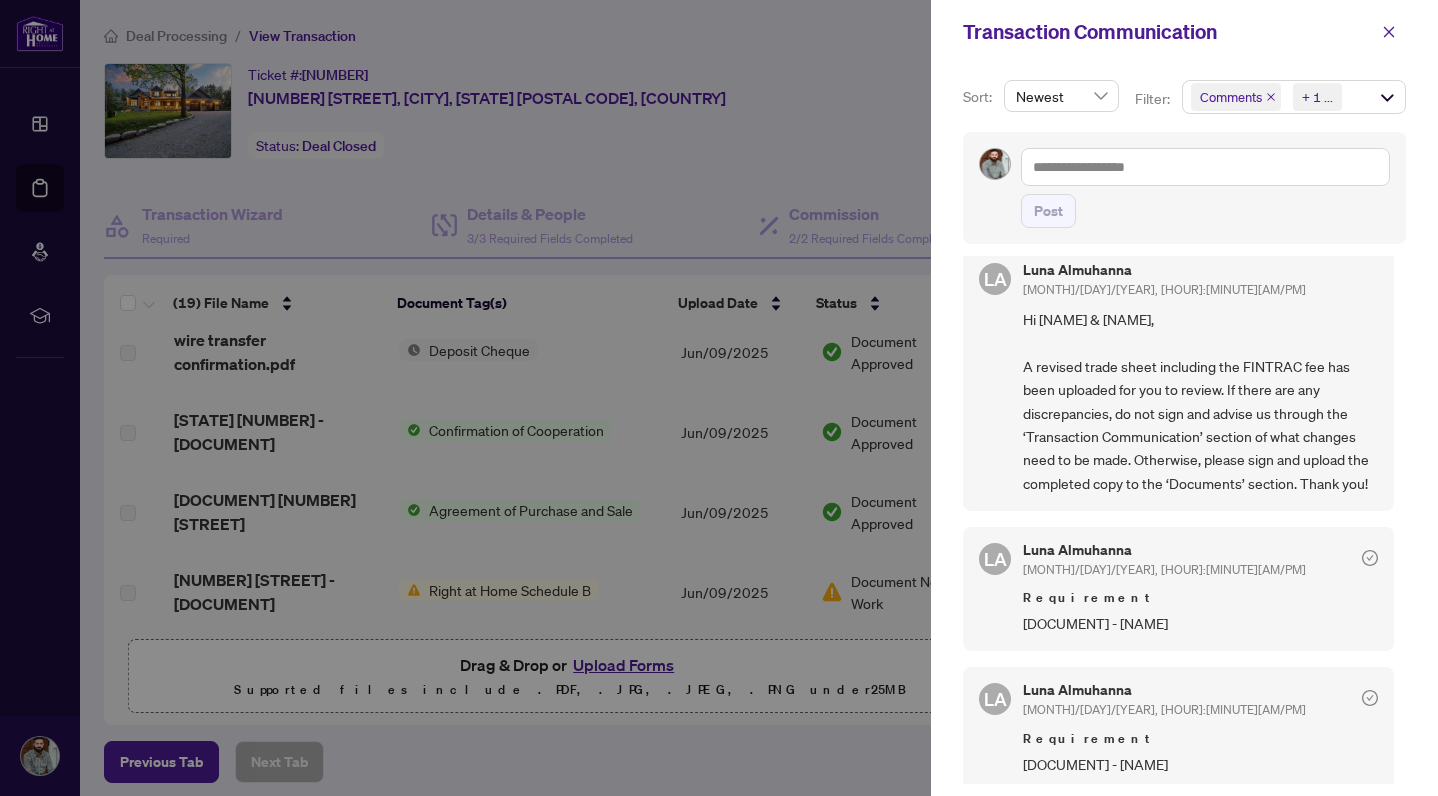 scroll, scrollTop: 26, scrollLeft: 0, axis: vertical 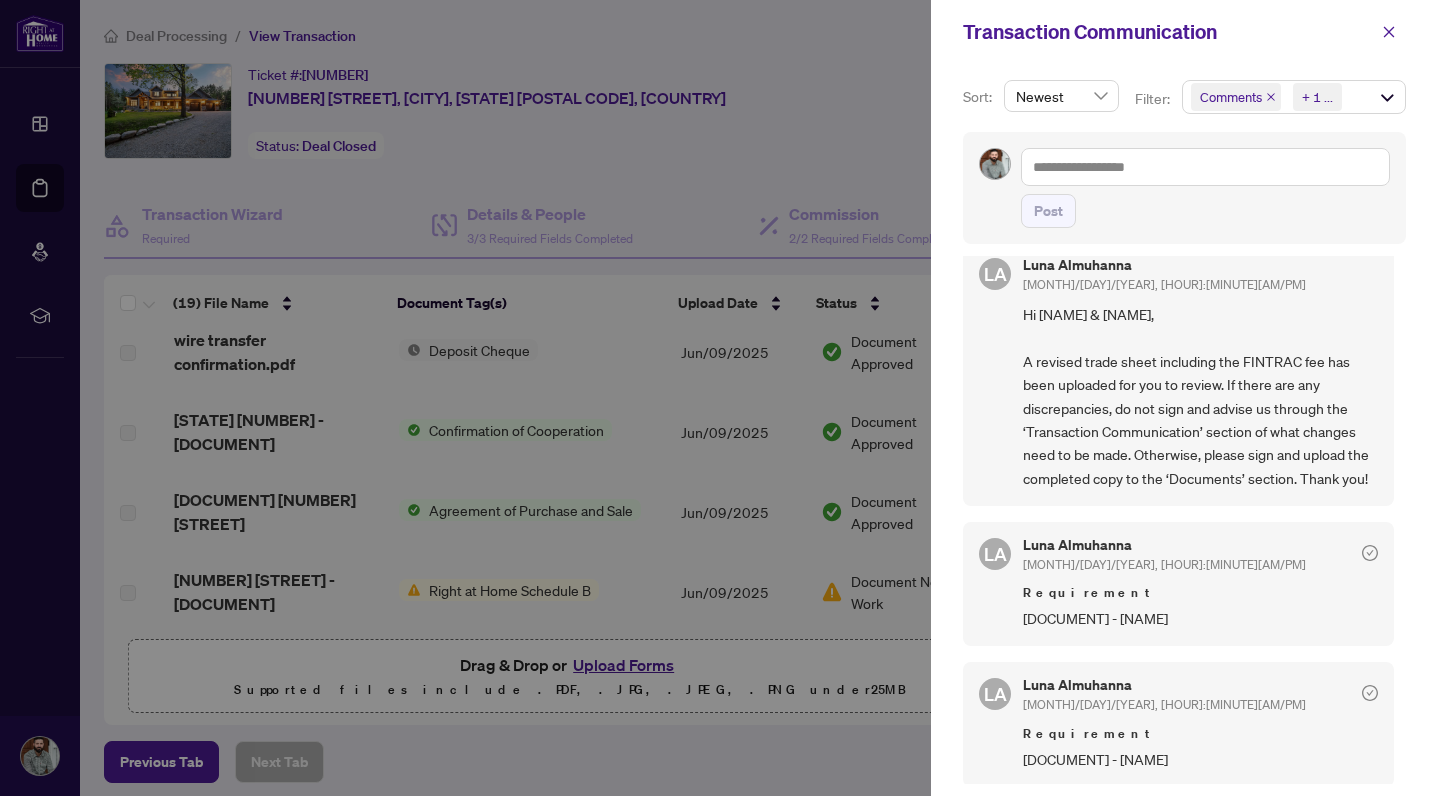 click on "Newest" at bounding box center [1061, 96] 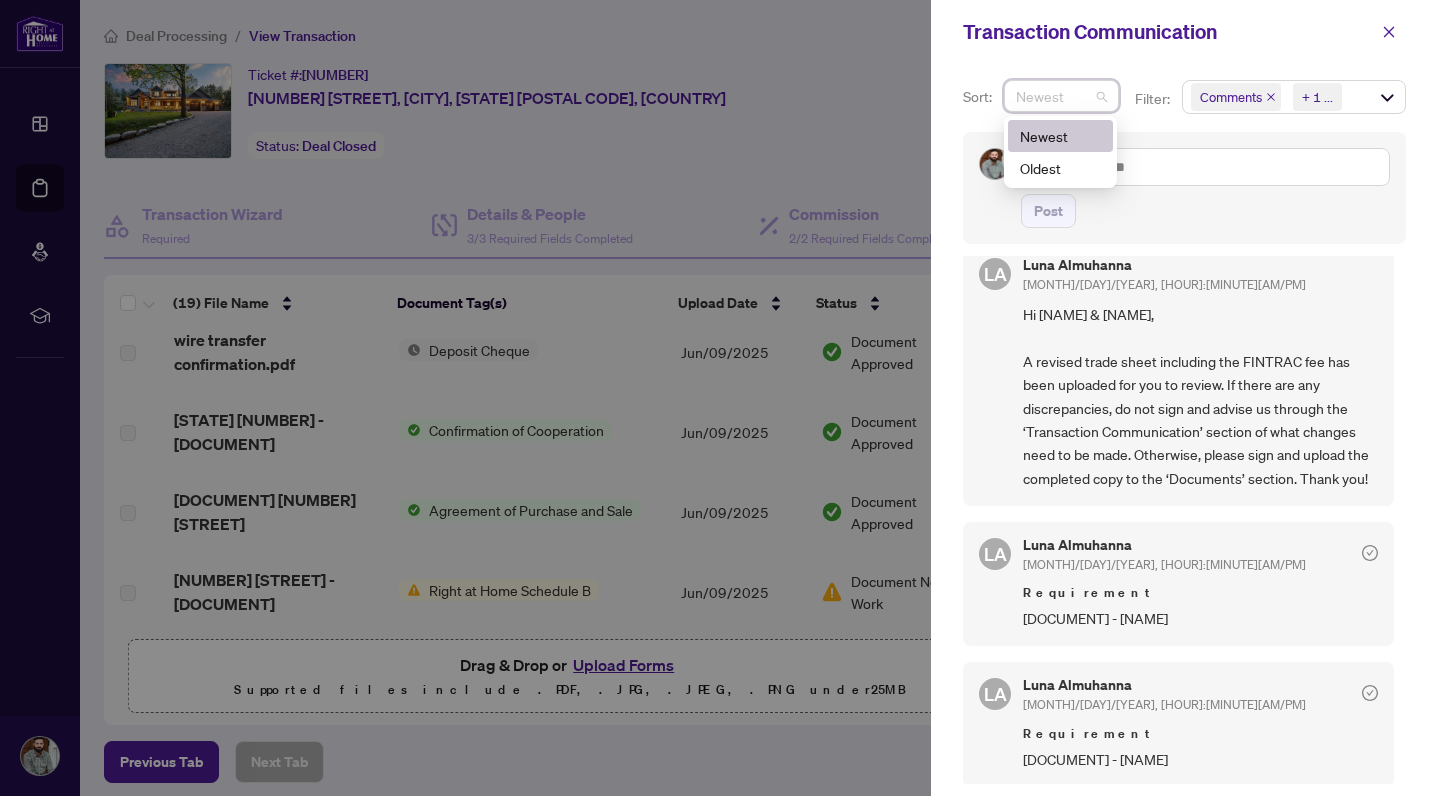 click on "Post" at bounding box center (1205, 211) 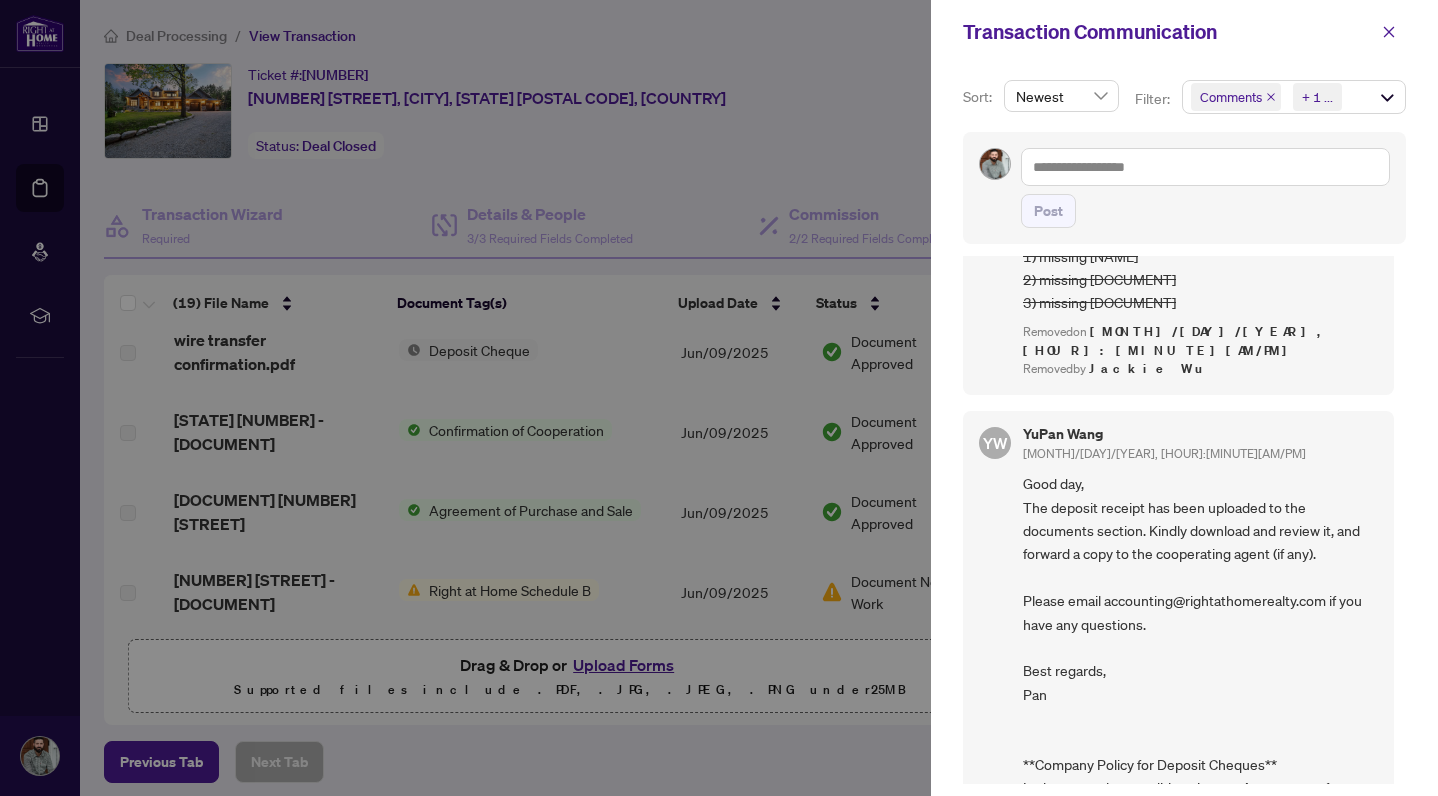 scroll, scrollTop: 3461, scrollLeft: 0, axis: vertical 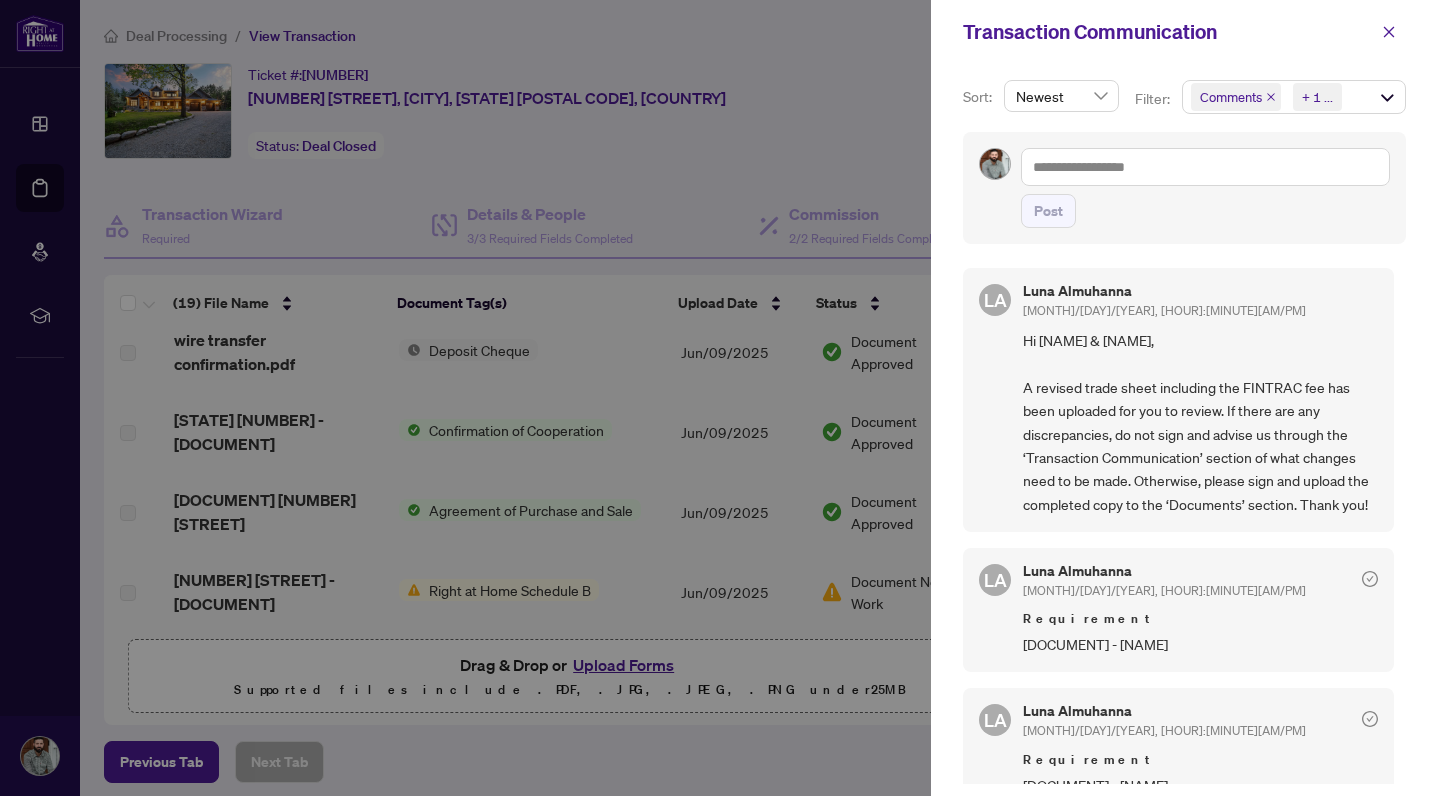 click at bounding box center (719, 398) 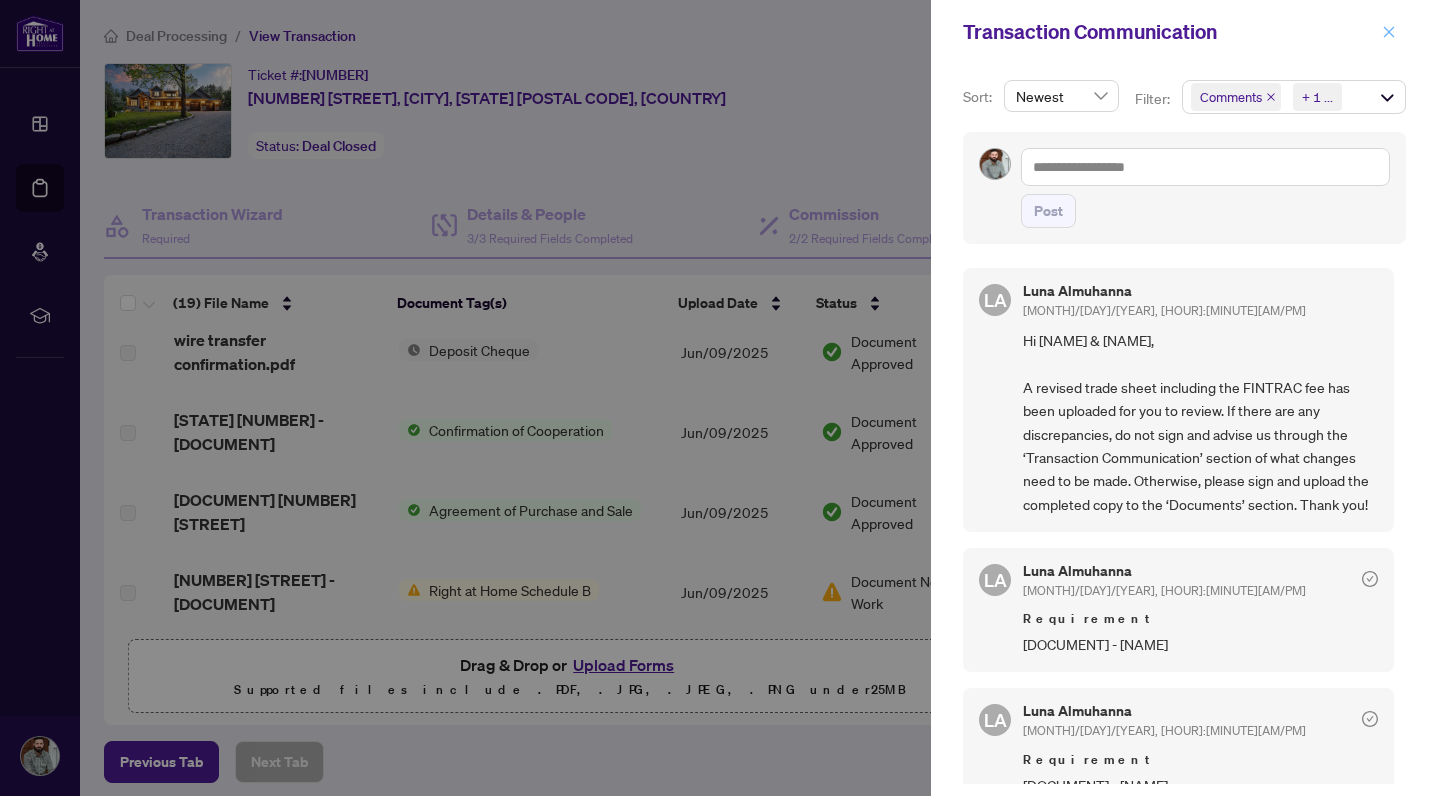 click 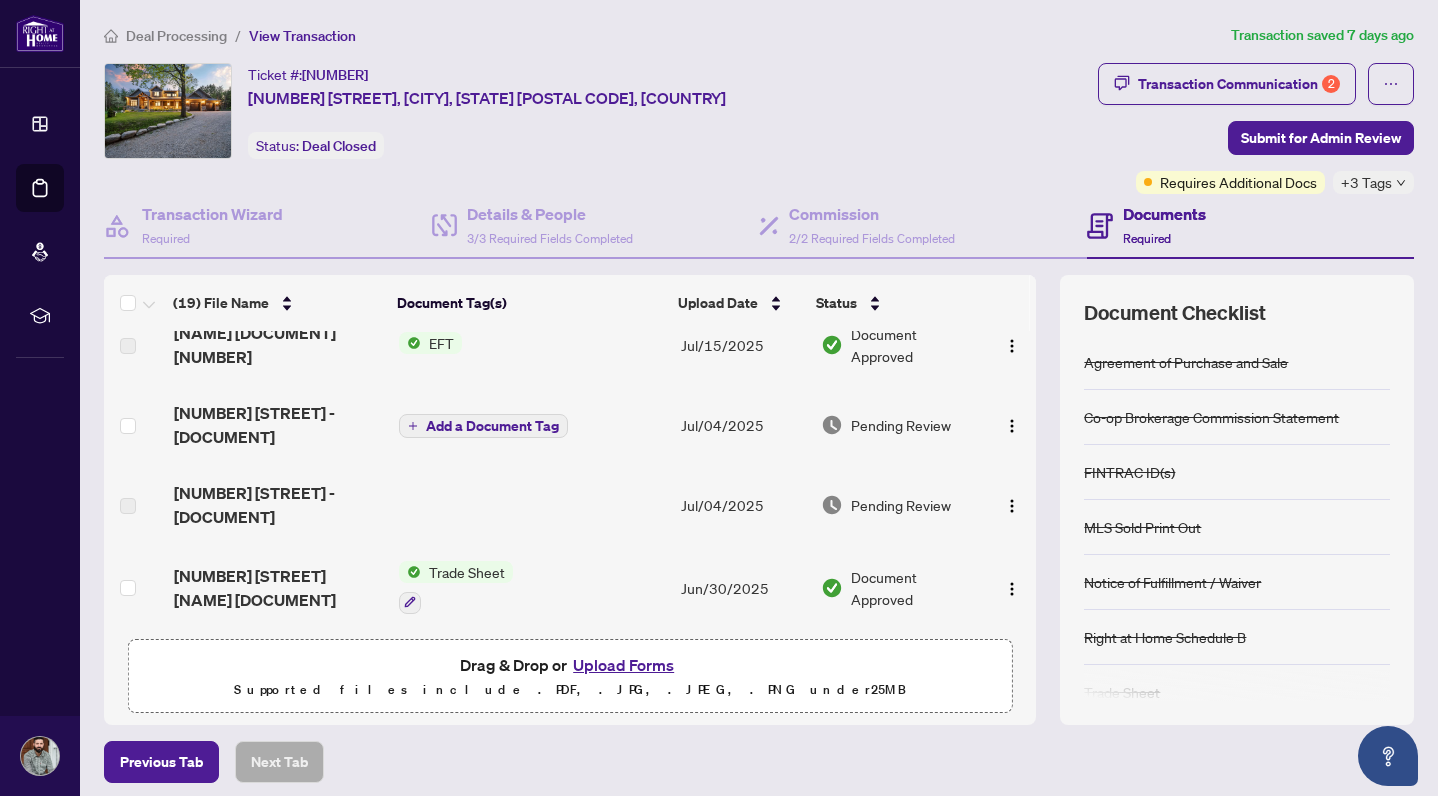 scroll, scrollTop: 28, scrollLeft: 0, axis: vertical 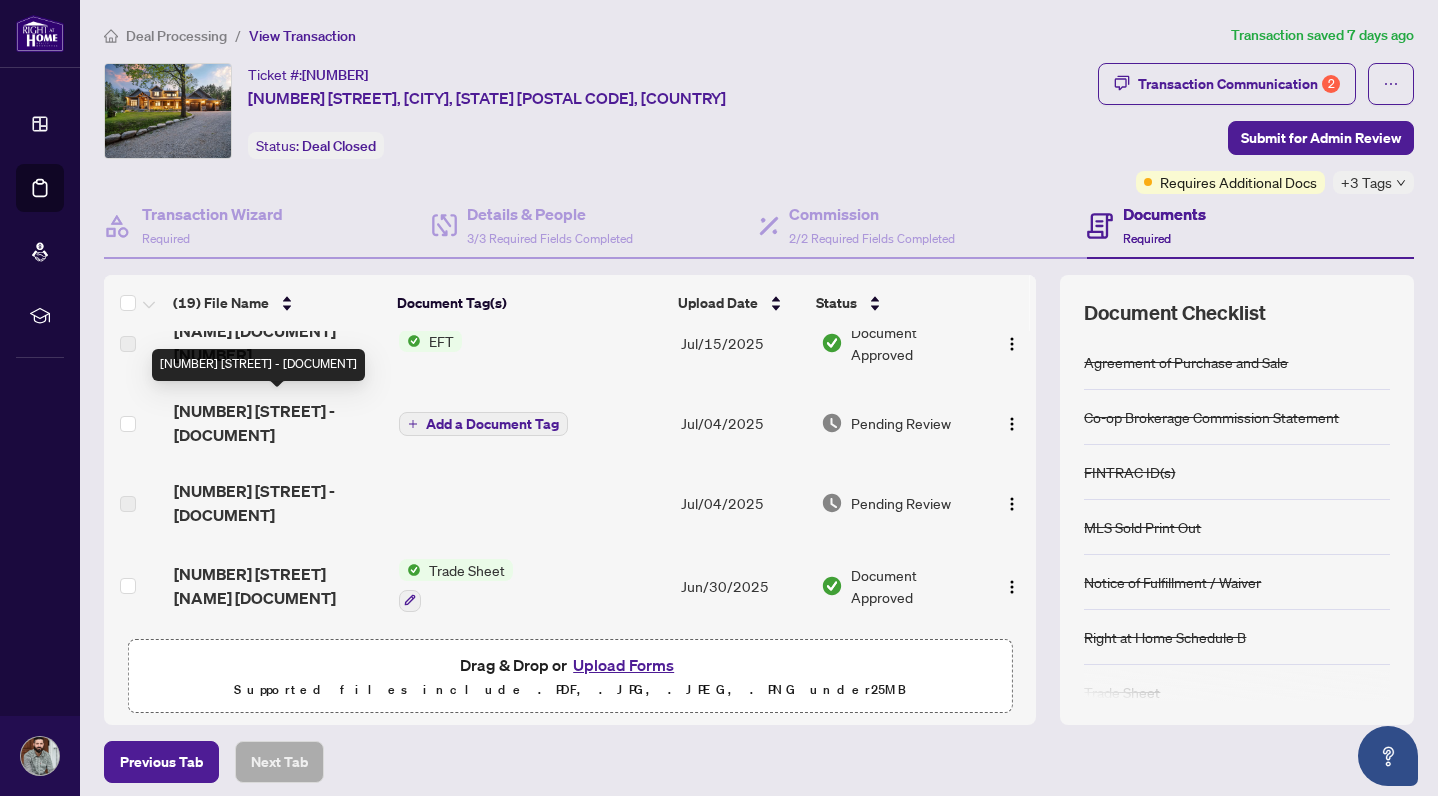 click on "[NUMBER] [STREET] - [DOCUMENT]" at bounding box center (279, 423) 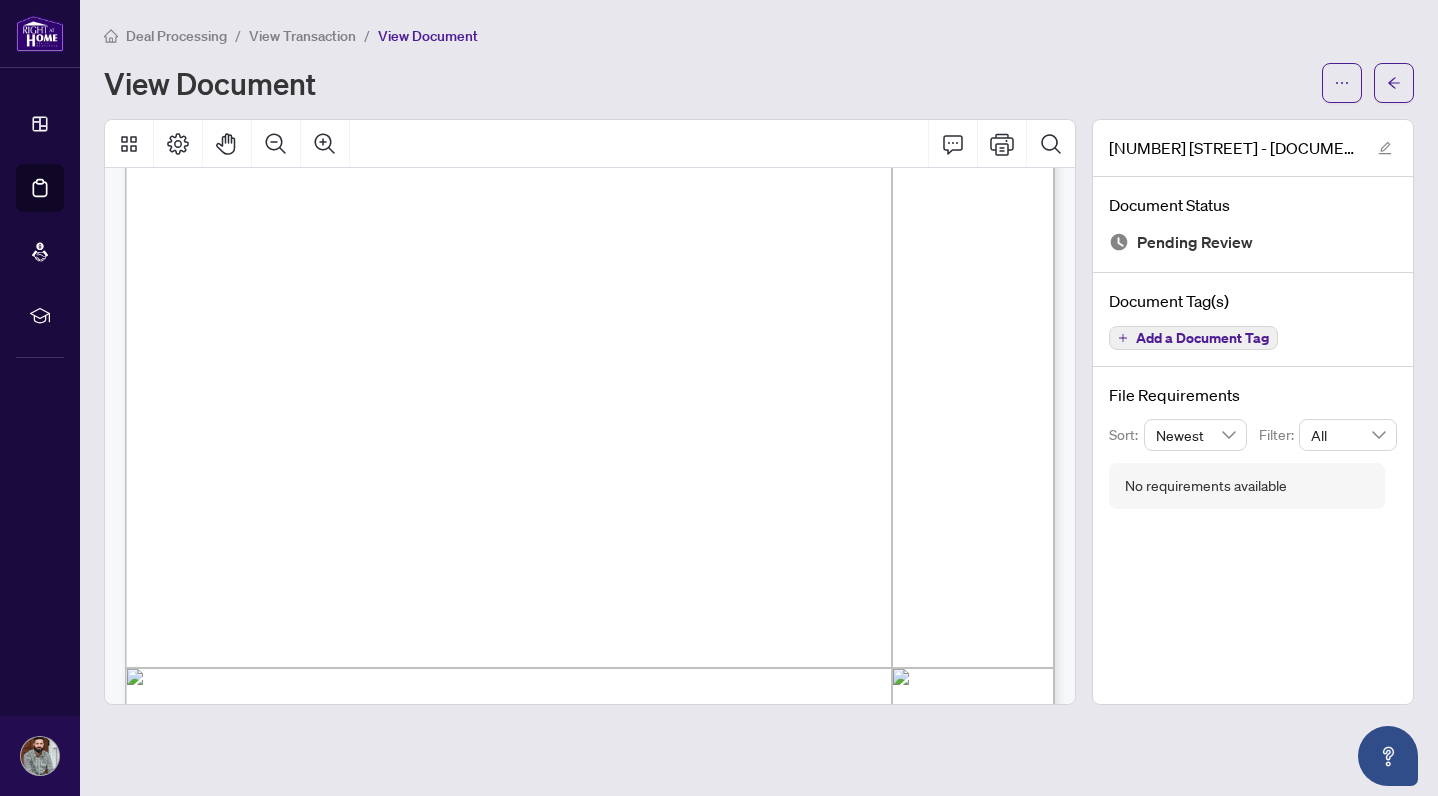 scroll, scrollTop: 0, scrollLeft: 0, axis: both 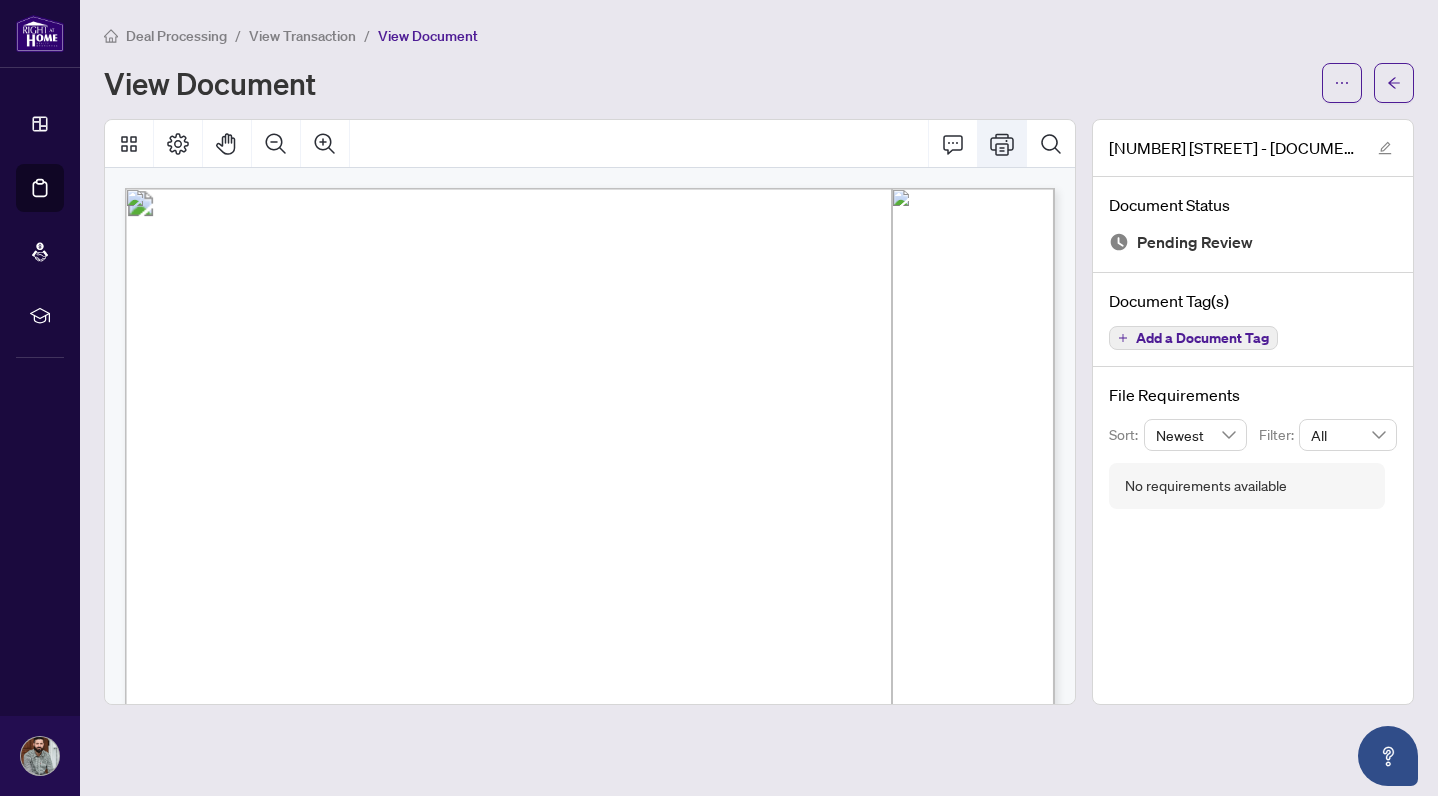 click 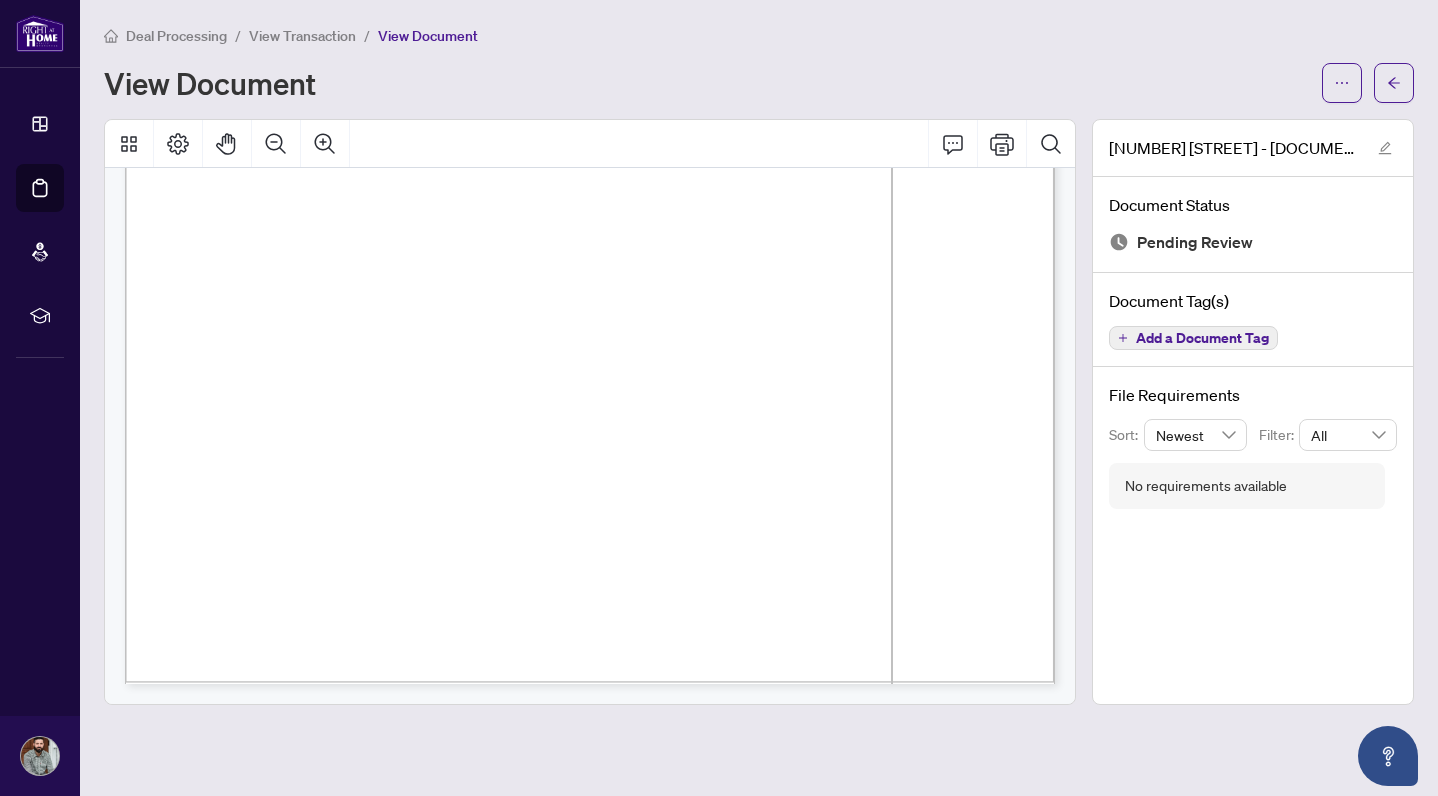 scroll, scrollTop: 0, scrollLeft: 0, axis: both 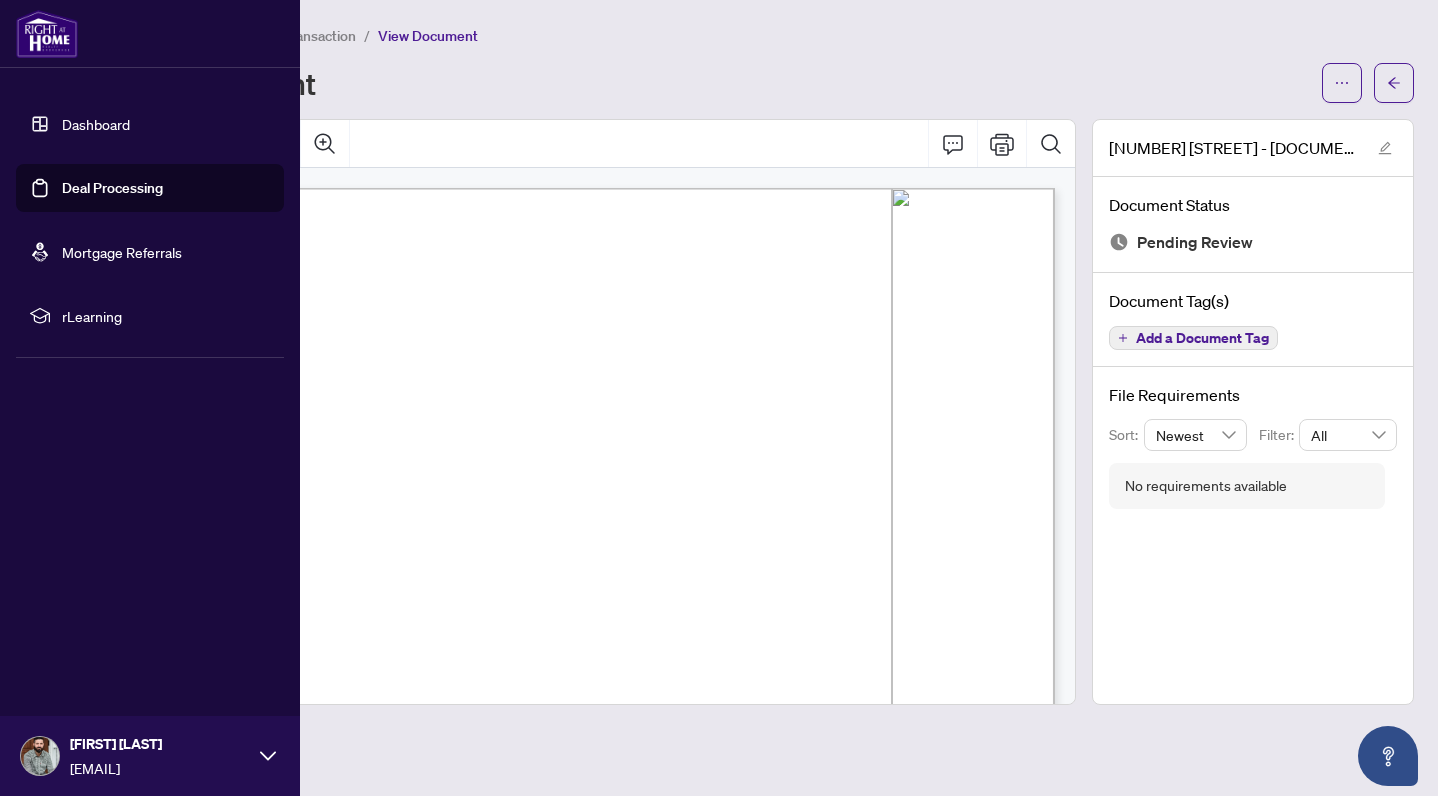 click at bounding box center (40, 756) 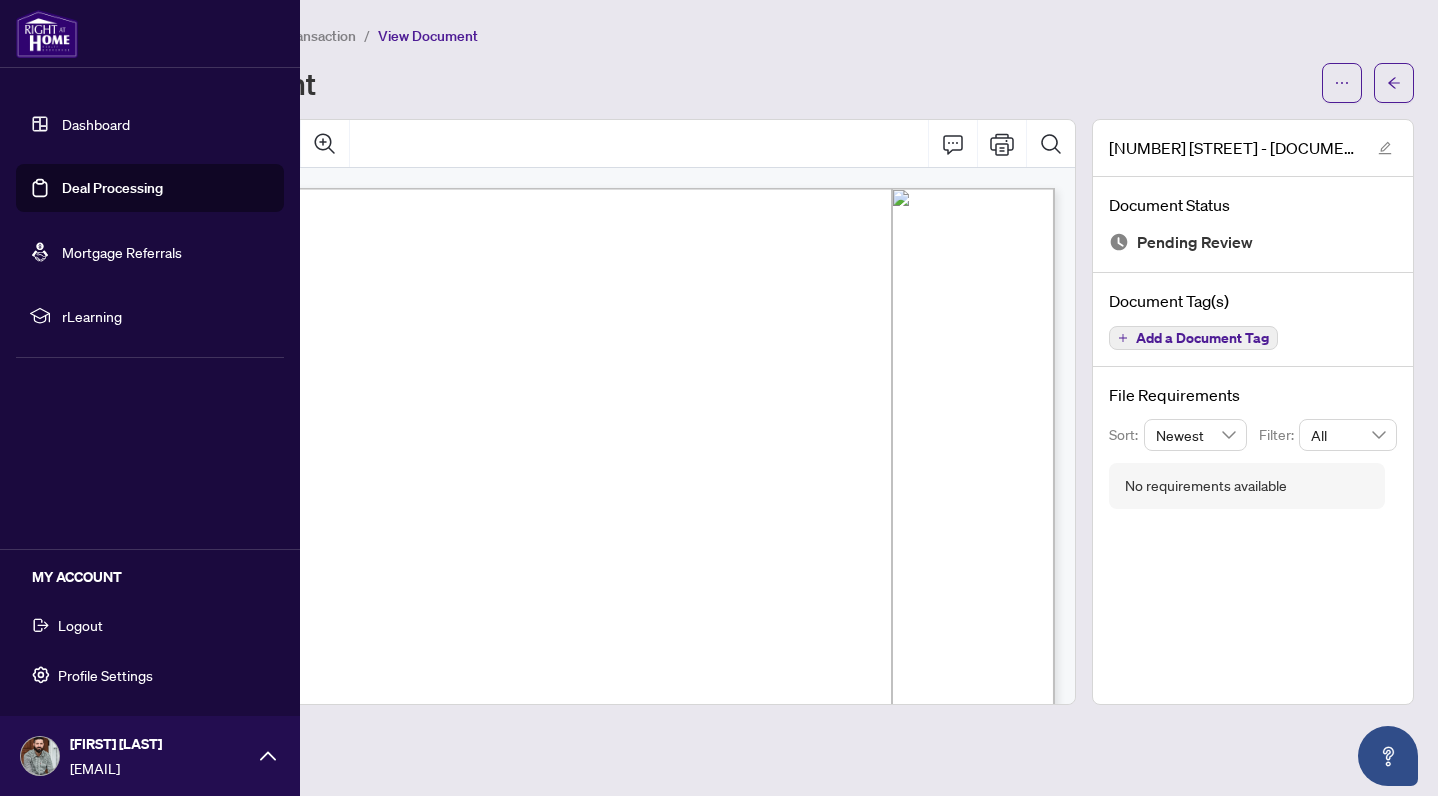 click at bounding box center [40, 756] 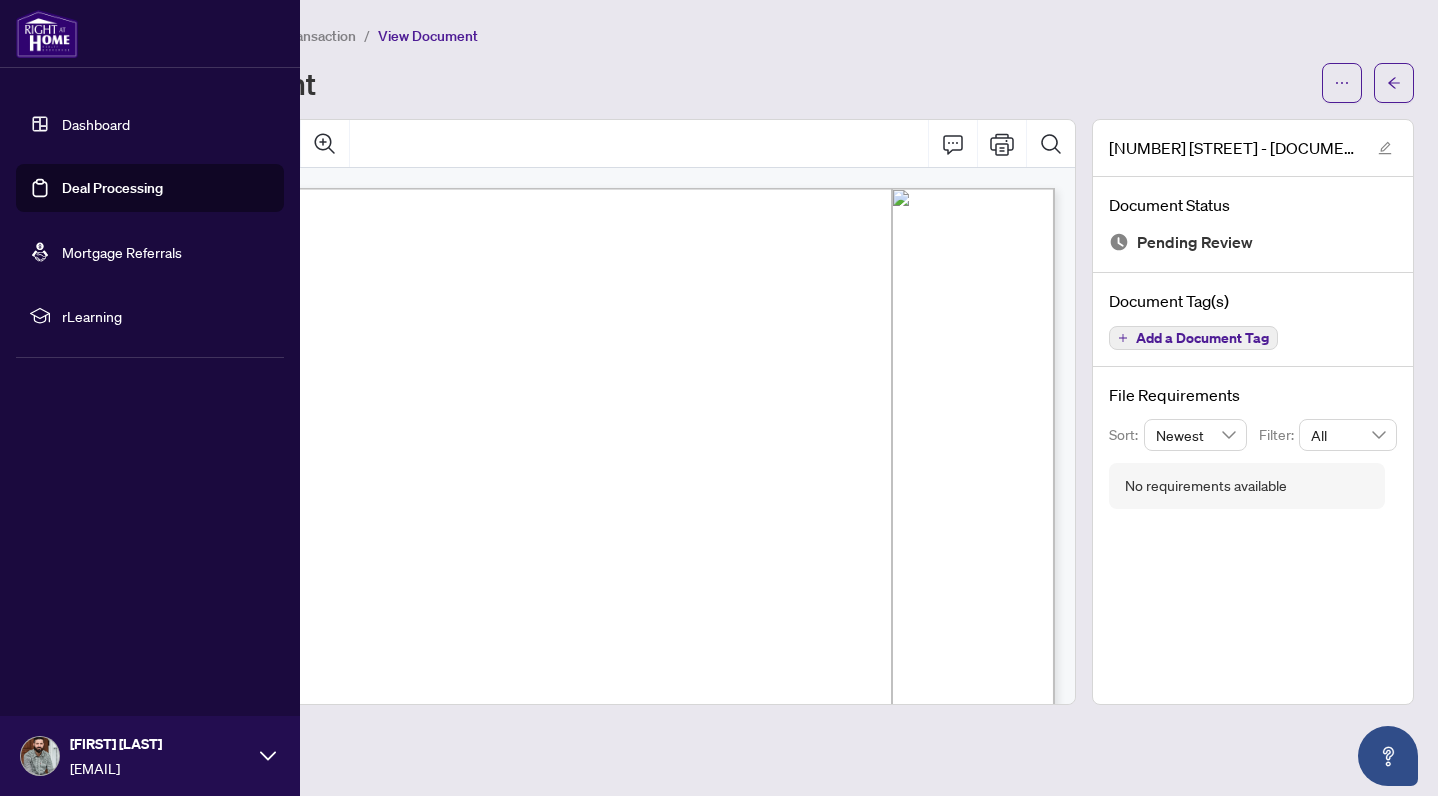 click at bounding box center [40, 756] 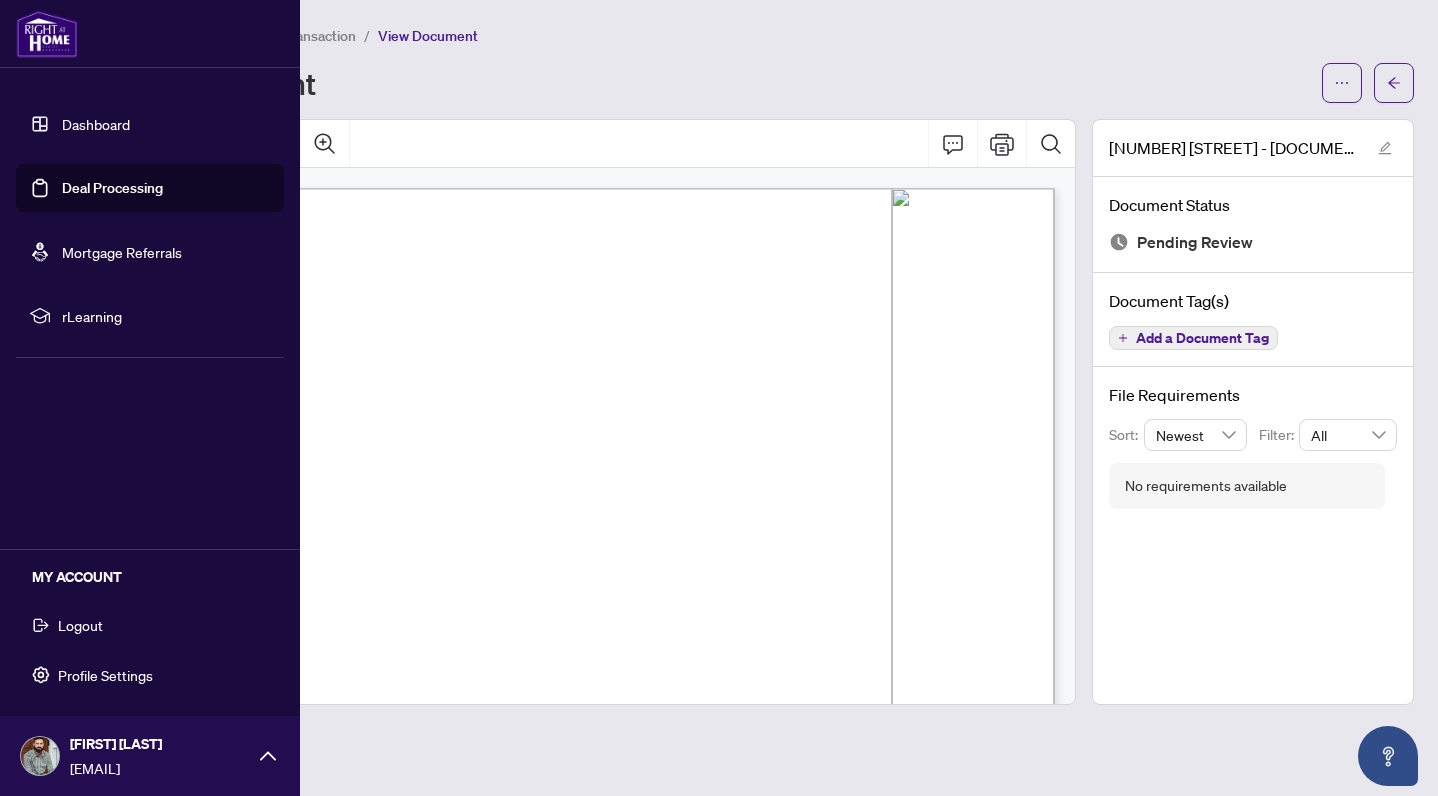 click on "Profile Settings" at bounding box center (105, 675) 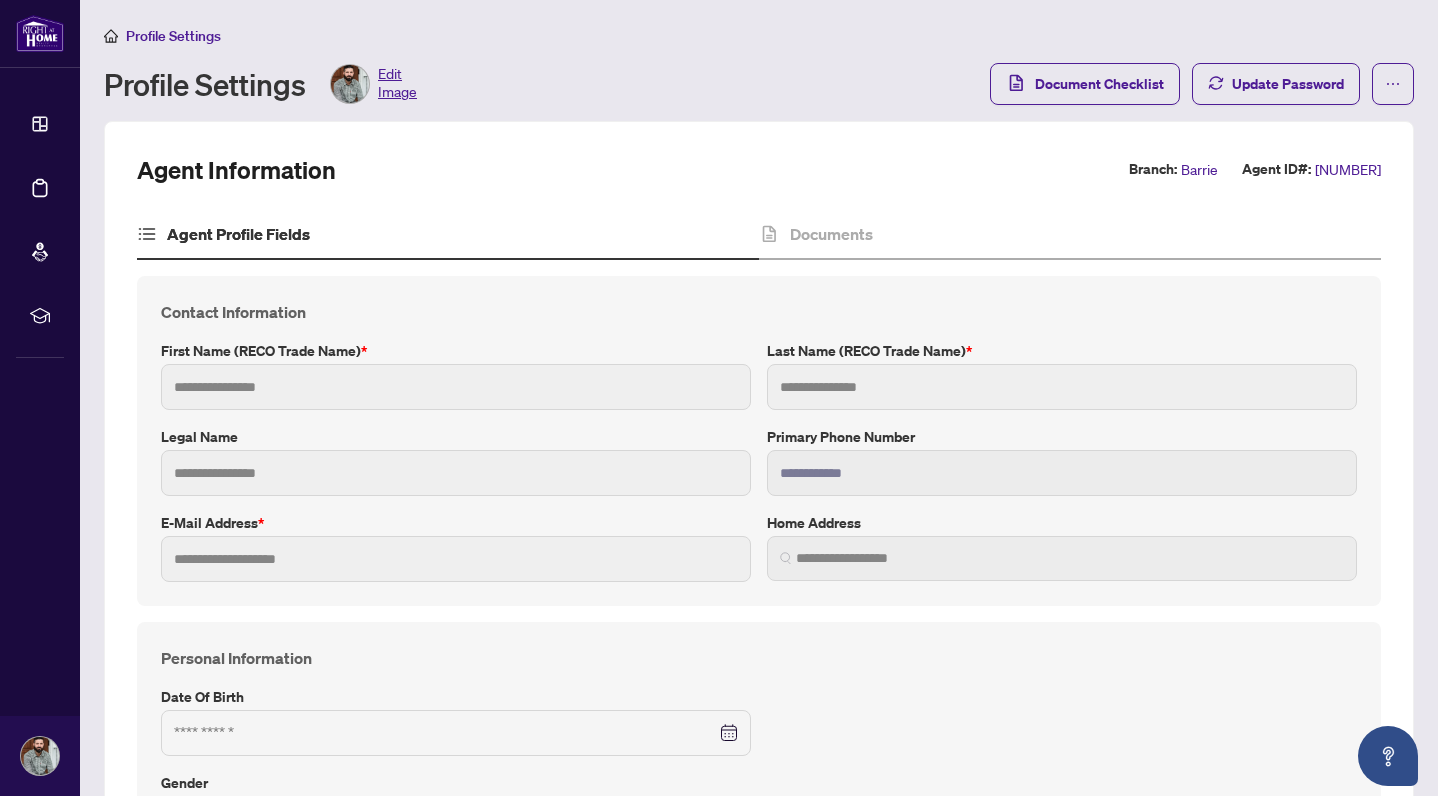 type on "****" 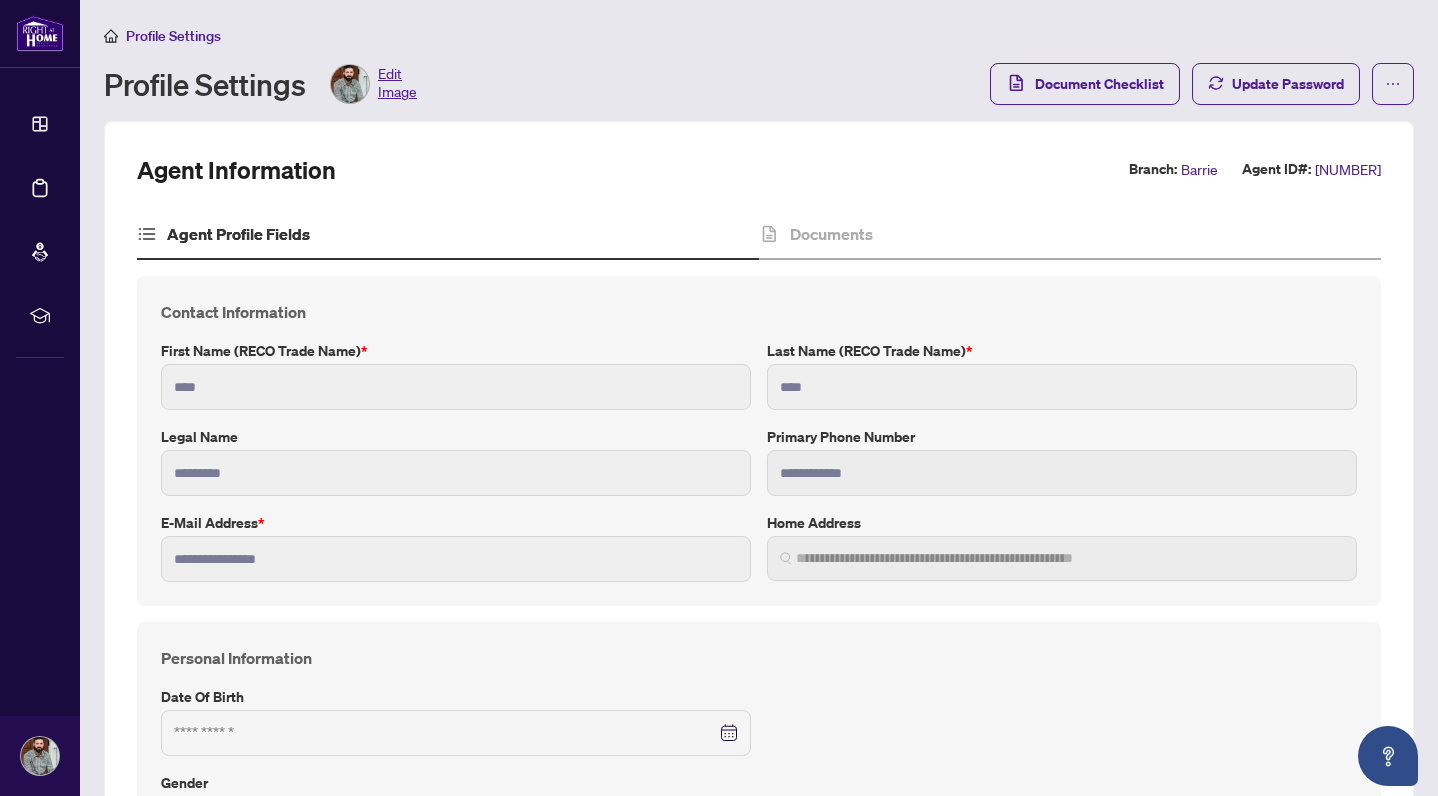 type on "**********" 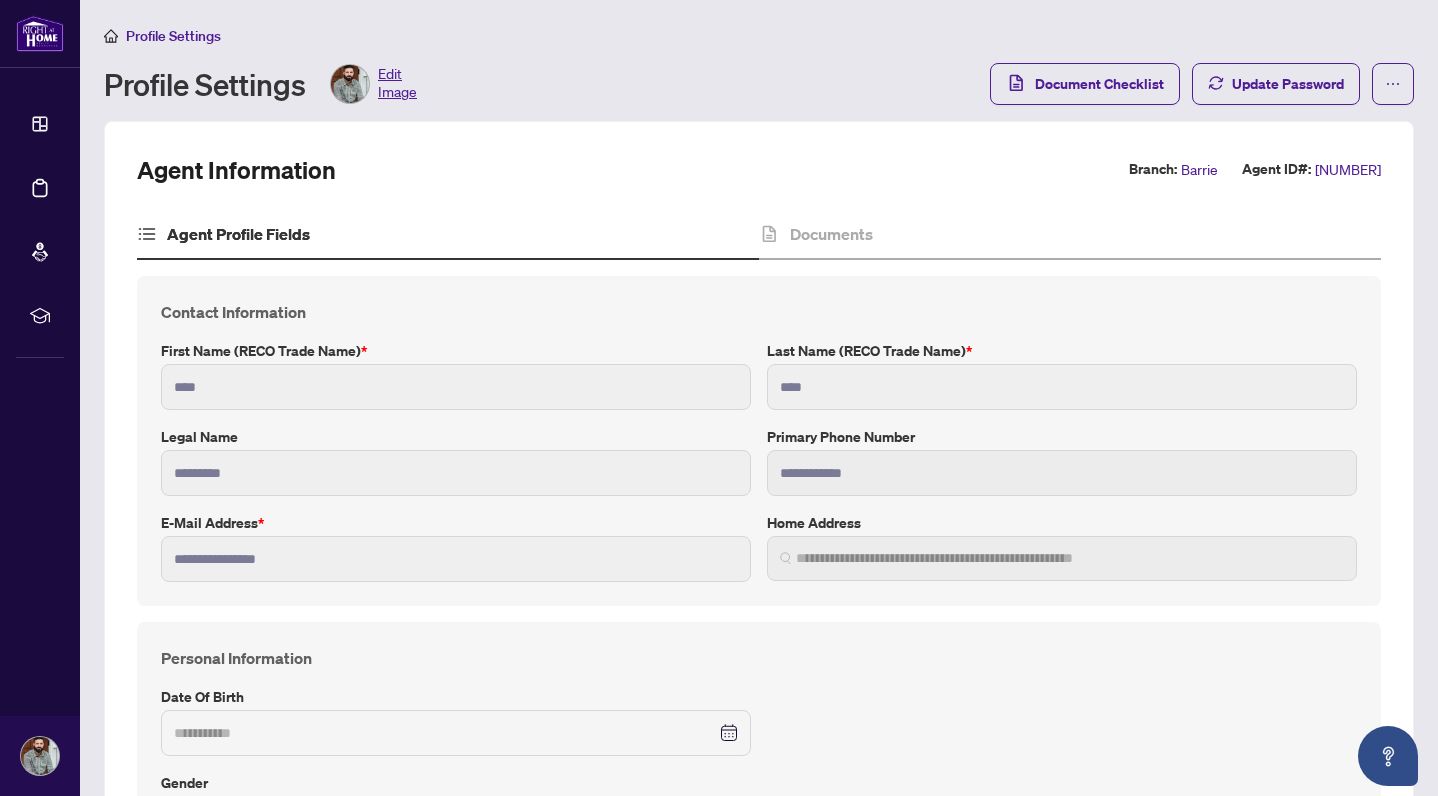 click on "Edit    Image" at bounding box center (397, 84) 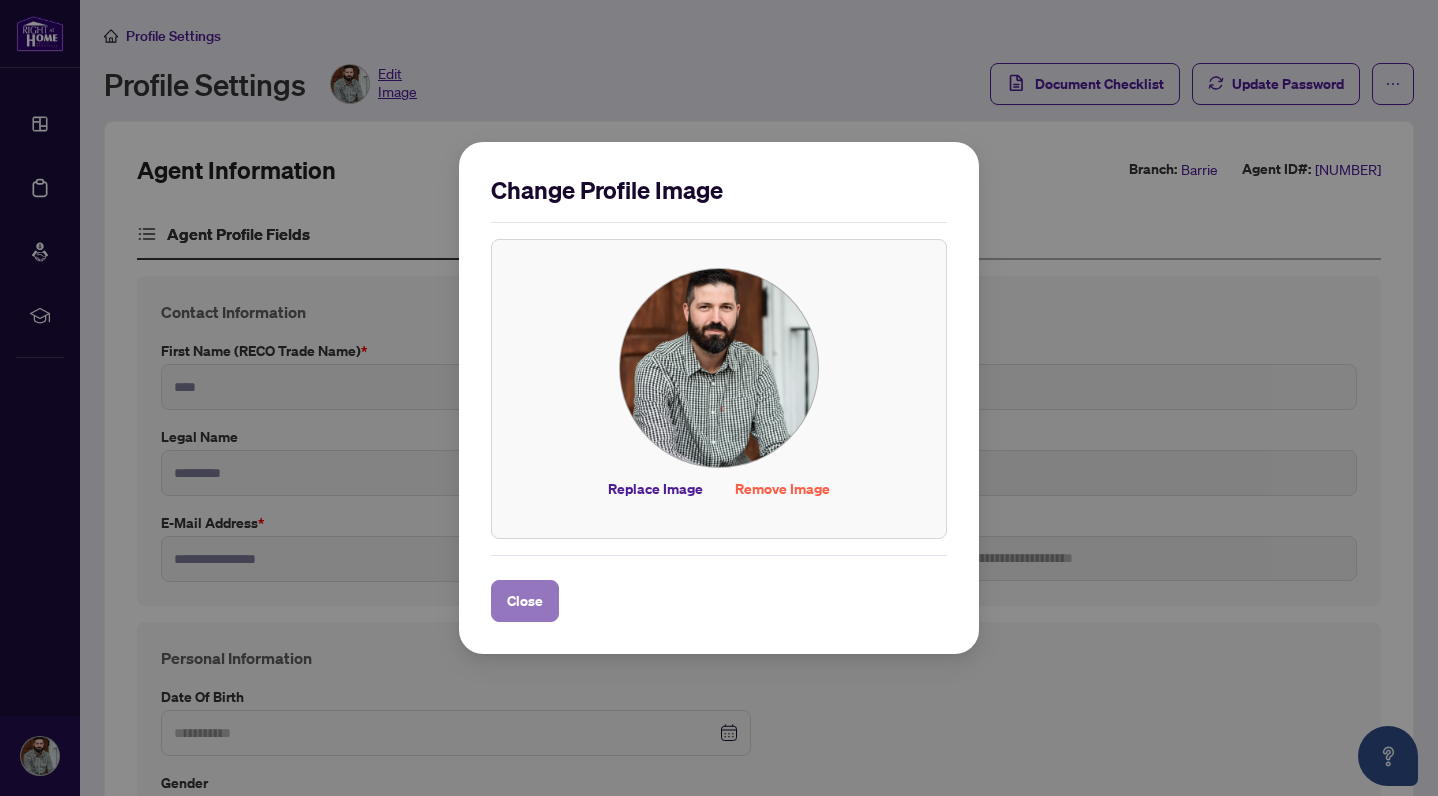 click on "Close" at bounding box center [525, 601] 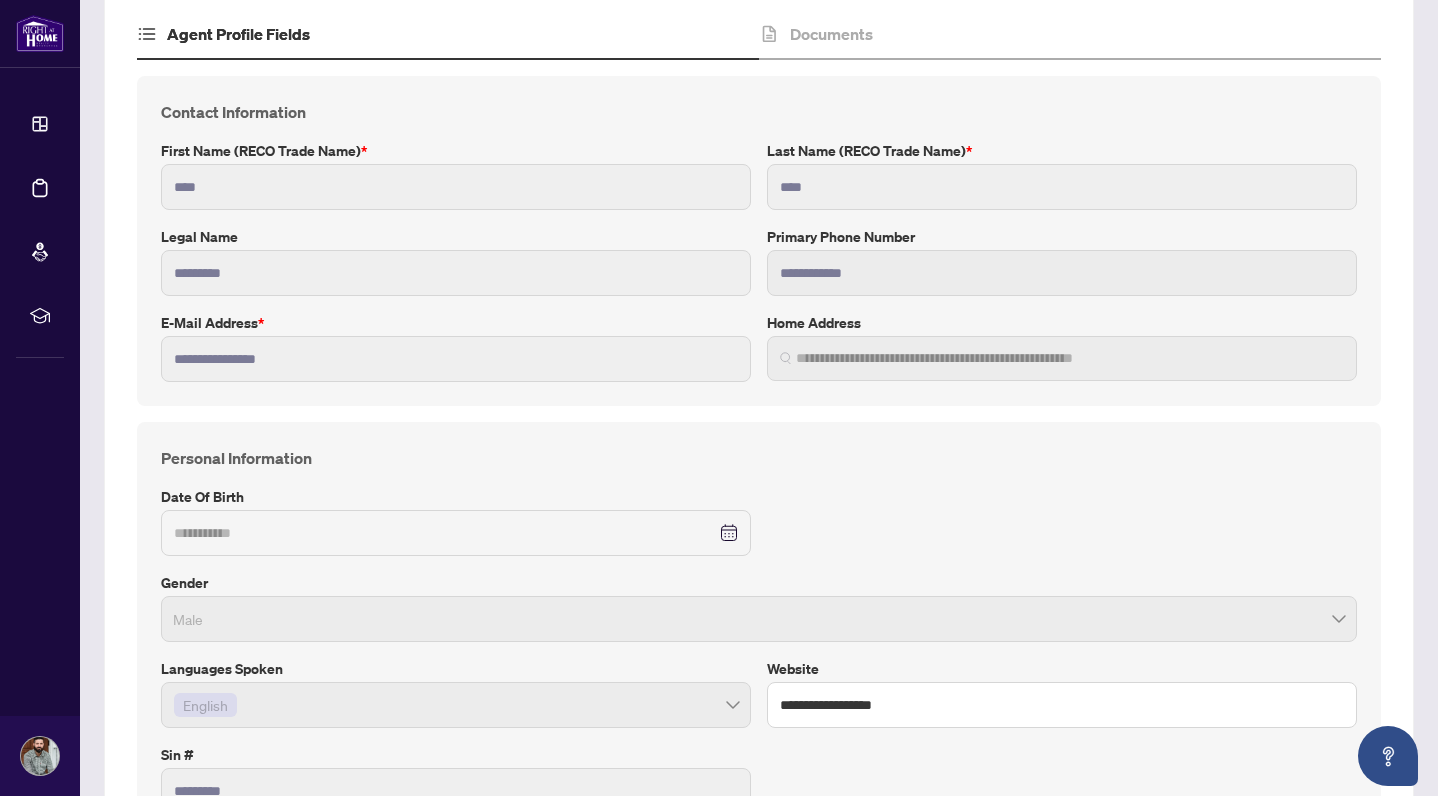 scroll, scrollTop: 0, scrollLeft: 0, axis: both 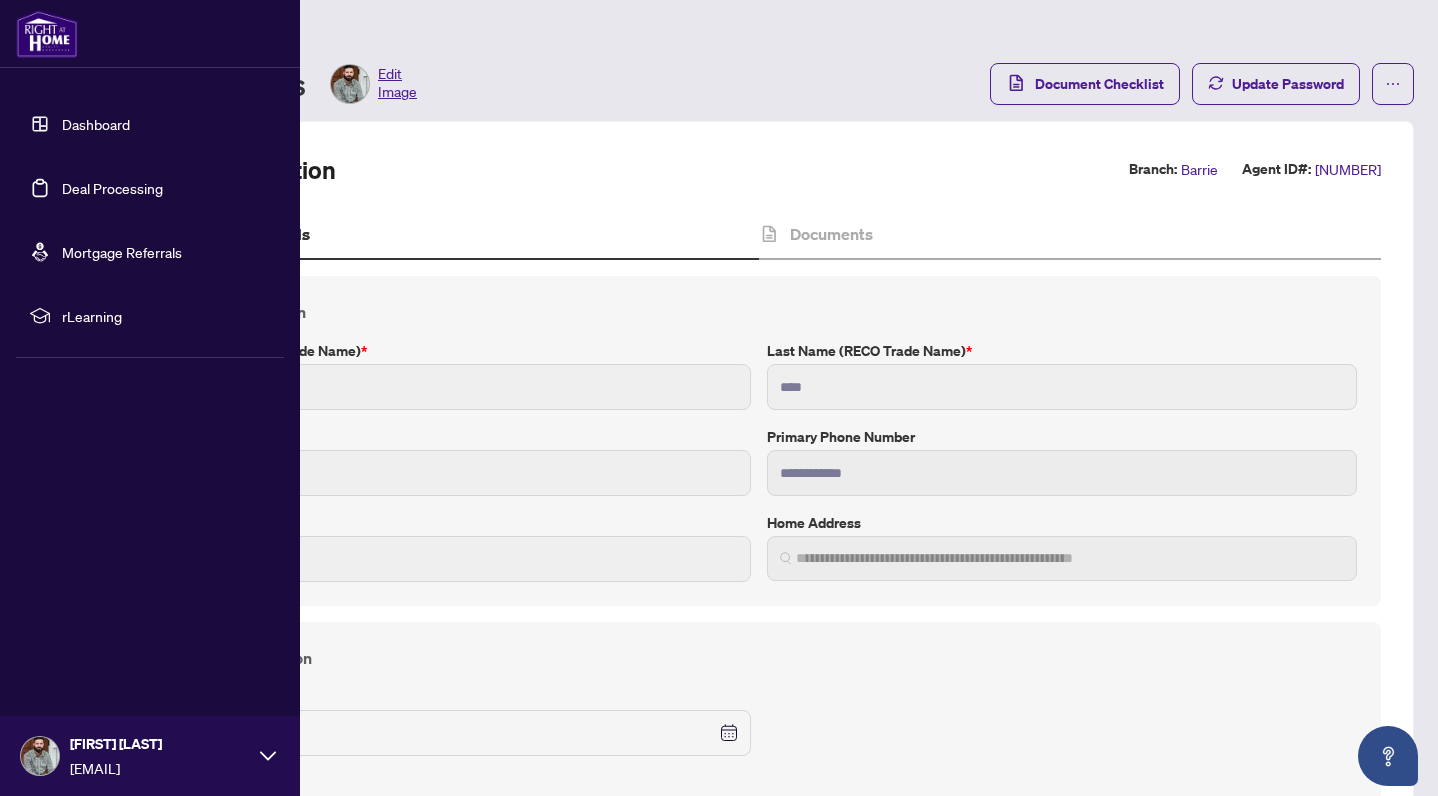 click on "Dashboard" at bounding box center [96, 124] 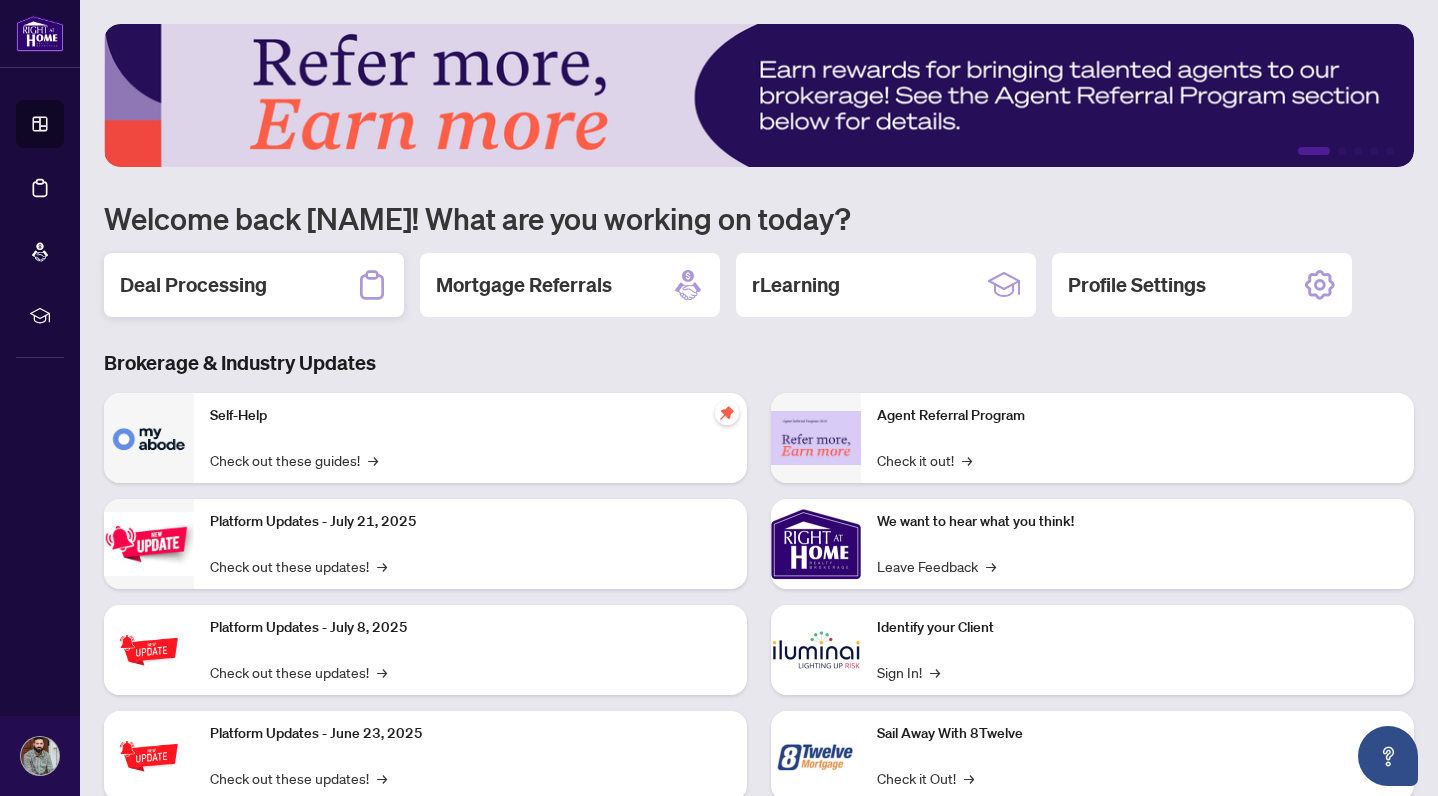 click on "Deal Processing" at bounding box center [254, 285] 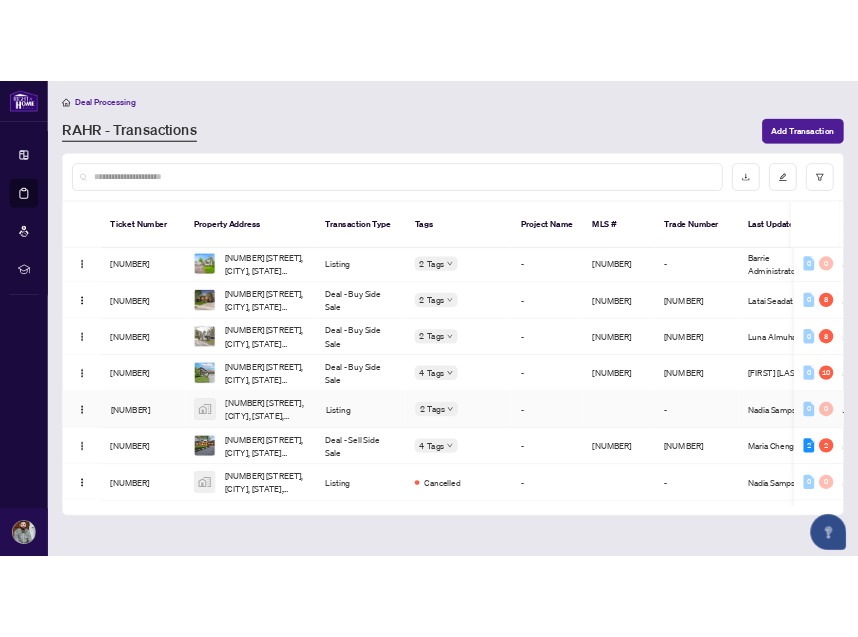 scroll, scrollTop: 874, scrollLeft: 0, axis: vertical 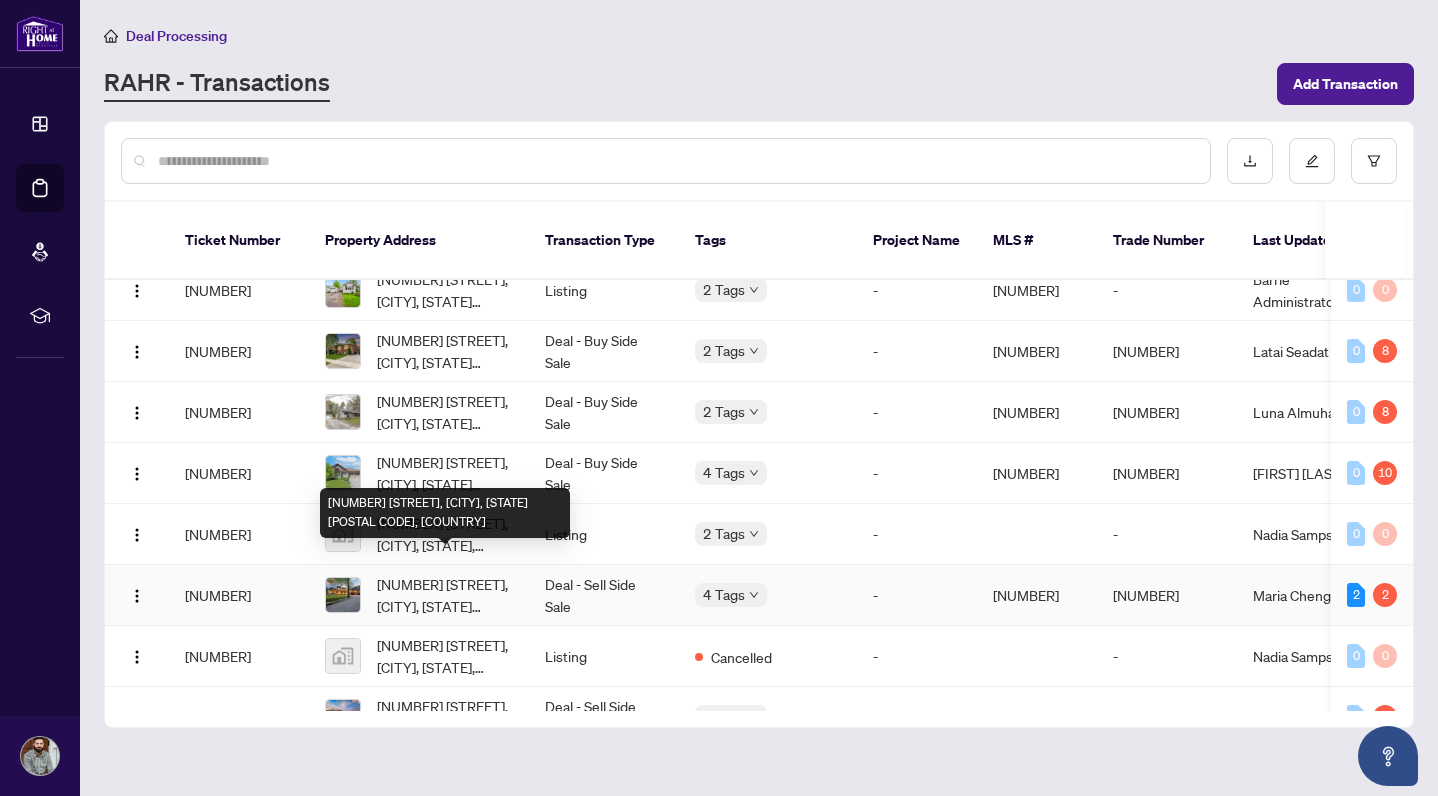 click on "[NUMBER] [STREET], [CITY], [STATE] [POSTAL CODE], [COUNTRY]" at bounding box center [445, 595] 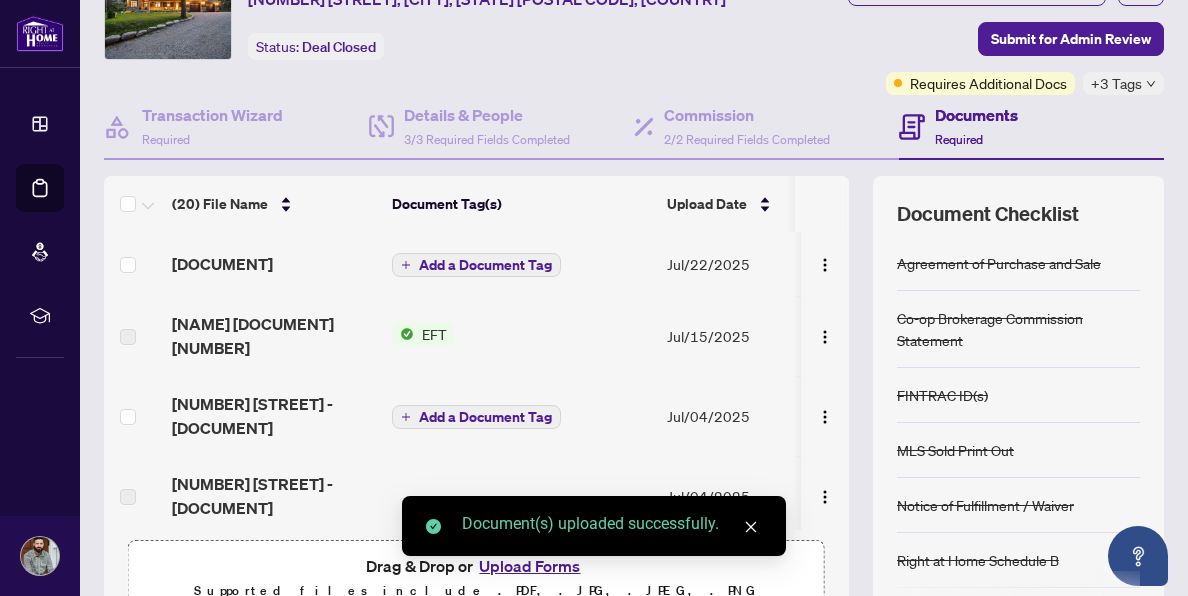 scroll, scrollTop: 91, scrollLeft: 0, axis: vertical 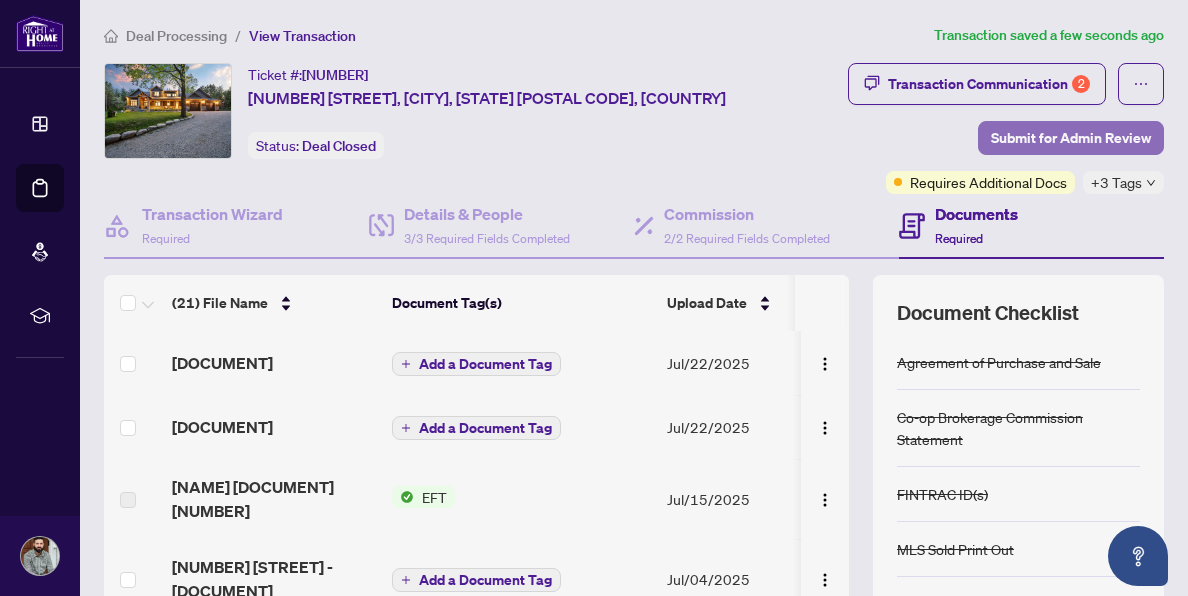 click on "Submit for Admin Review" at bounding box center [1071, 138] 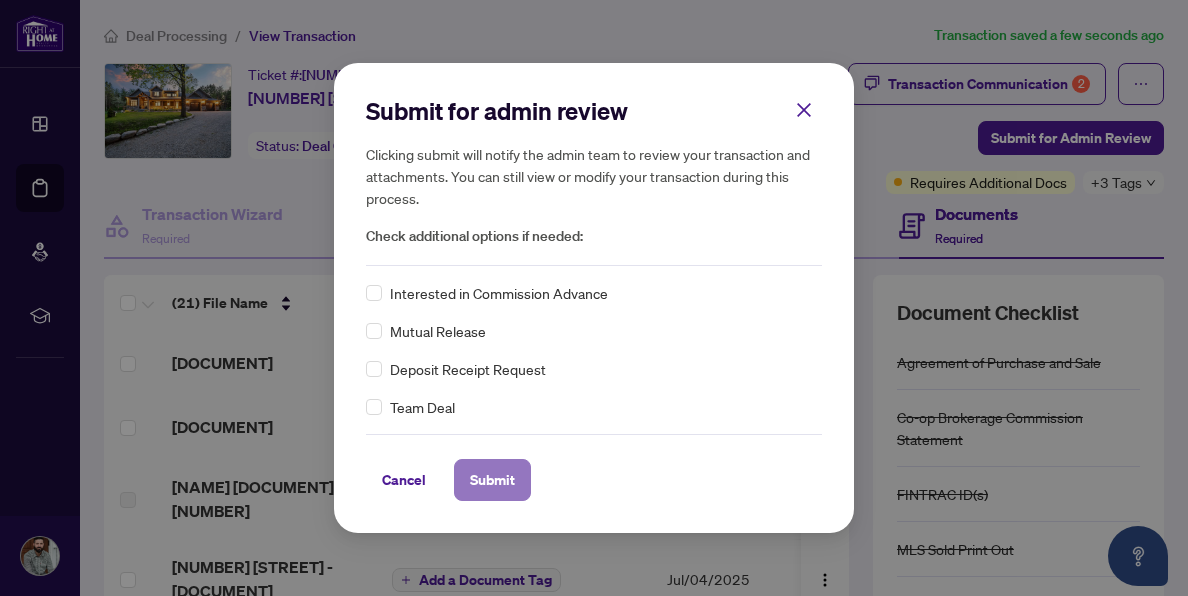 click on "Submit" at bounding box center (492, 480) 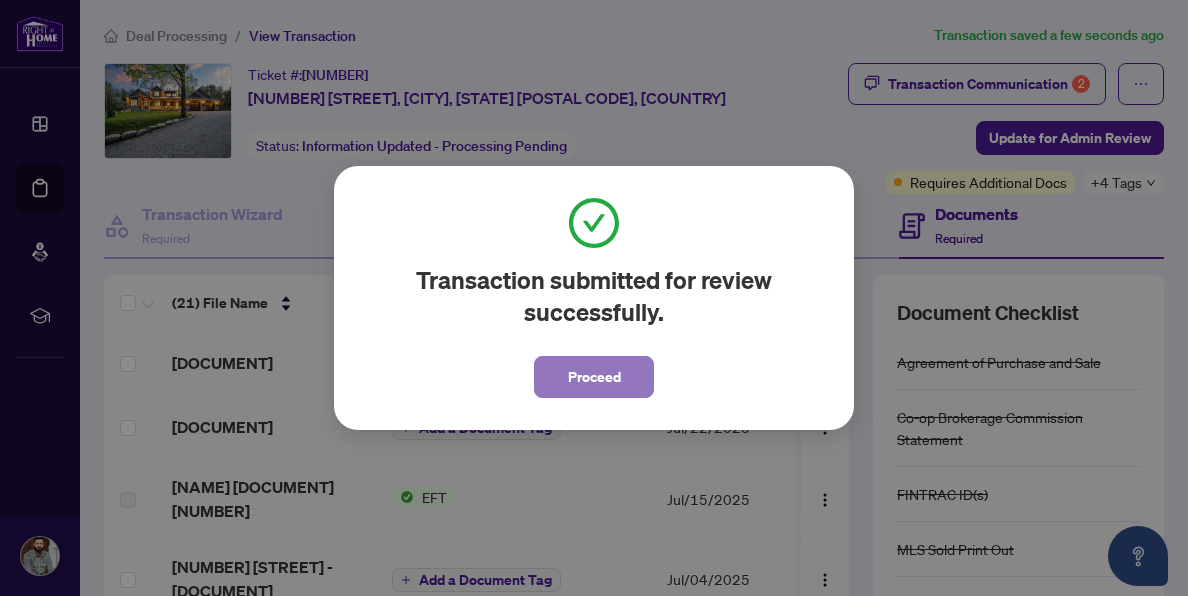 click on "Proceed" at bounding box center [594, 377] 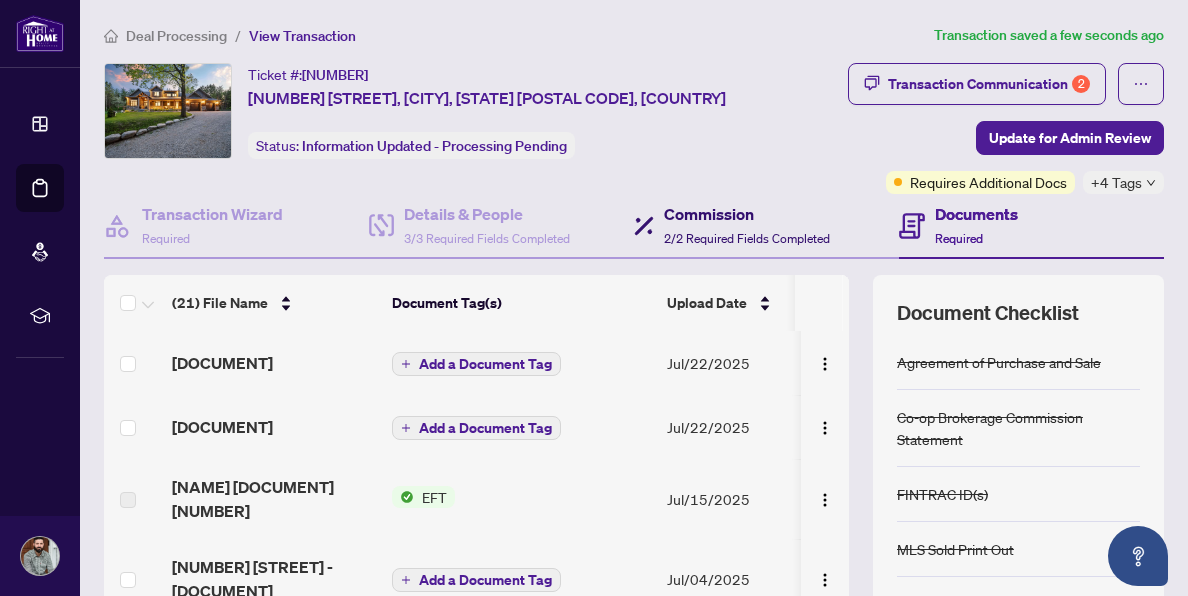 click on "2/2 Required Fields Completed" at bounding box center [747, 238] 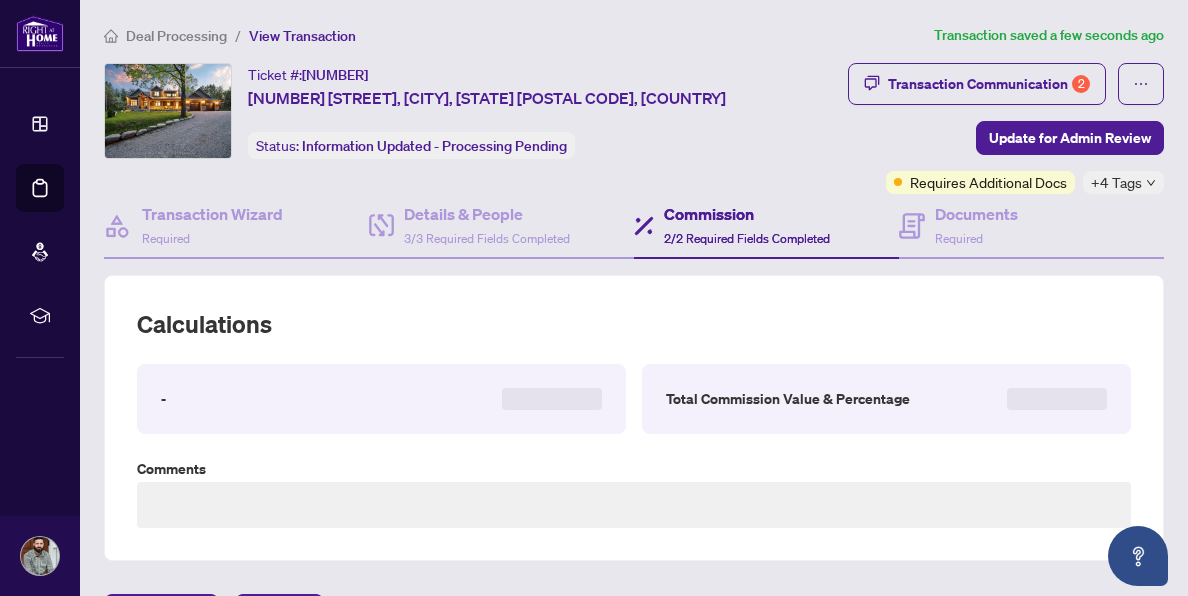 type on "**********" 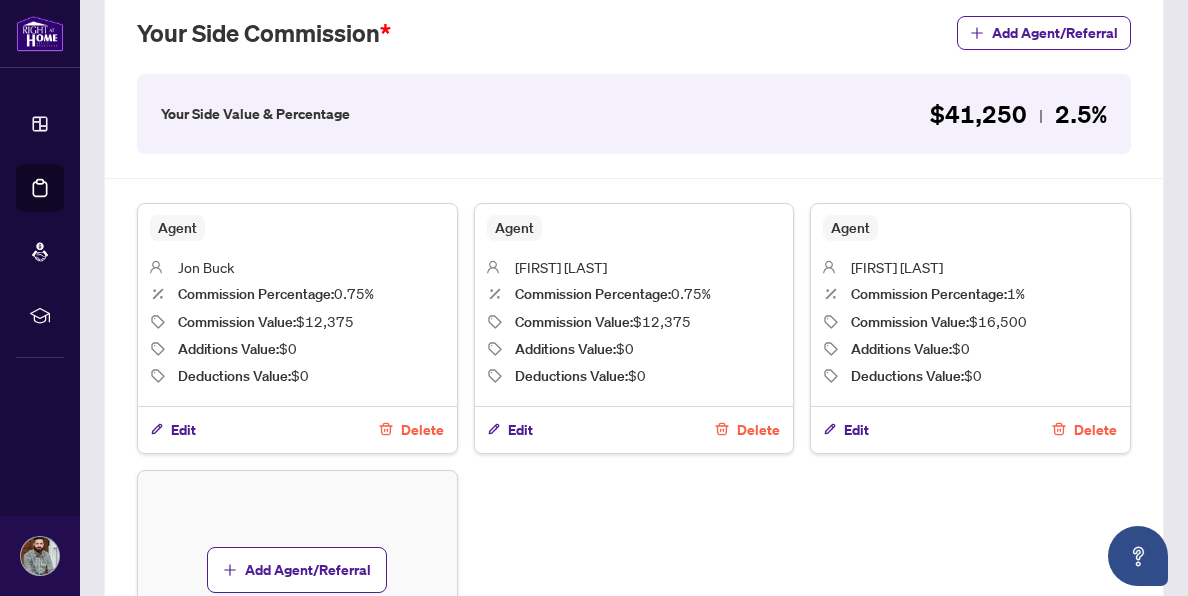 scroll, scrollTop: 606, scrollLeft: 0, axis: vertical 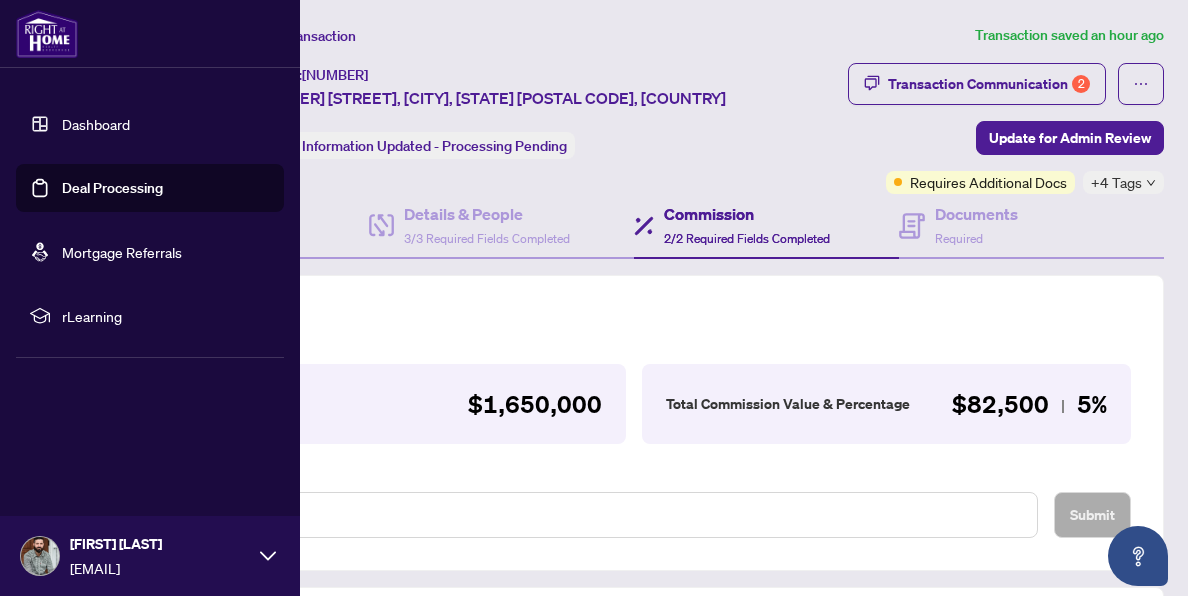 click at bounding box center (47, 34) 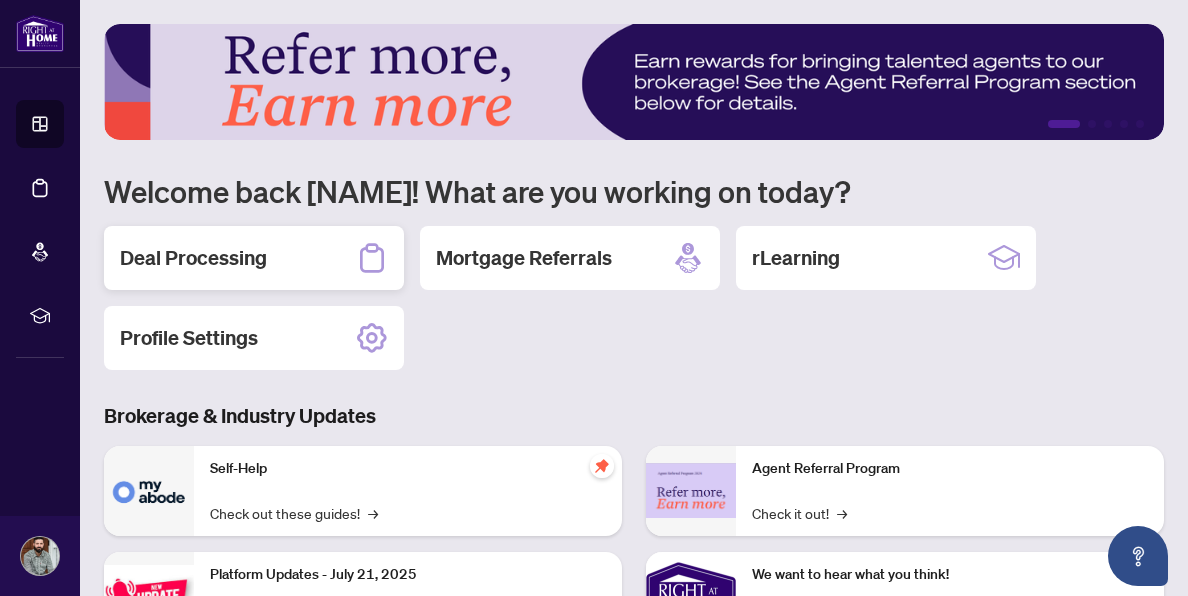 click on "Deal Processing" at bounding box center (254, 258) 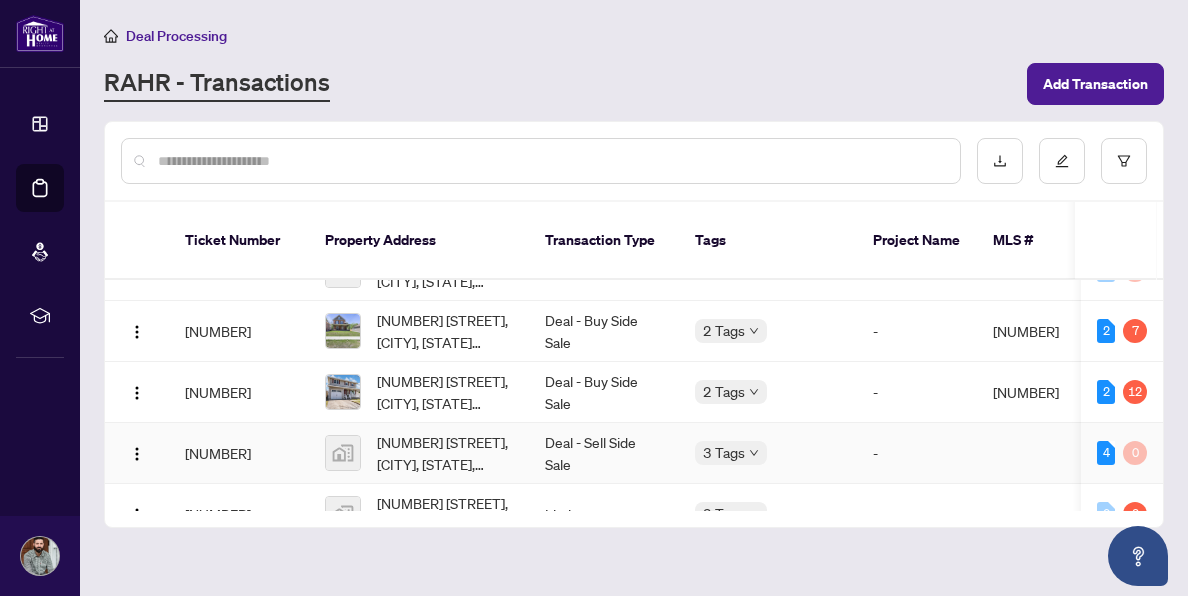 scroll, scrollTop: 256, scrollLeft: 0, axis: vertical 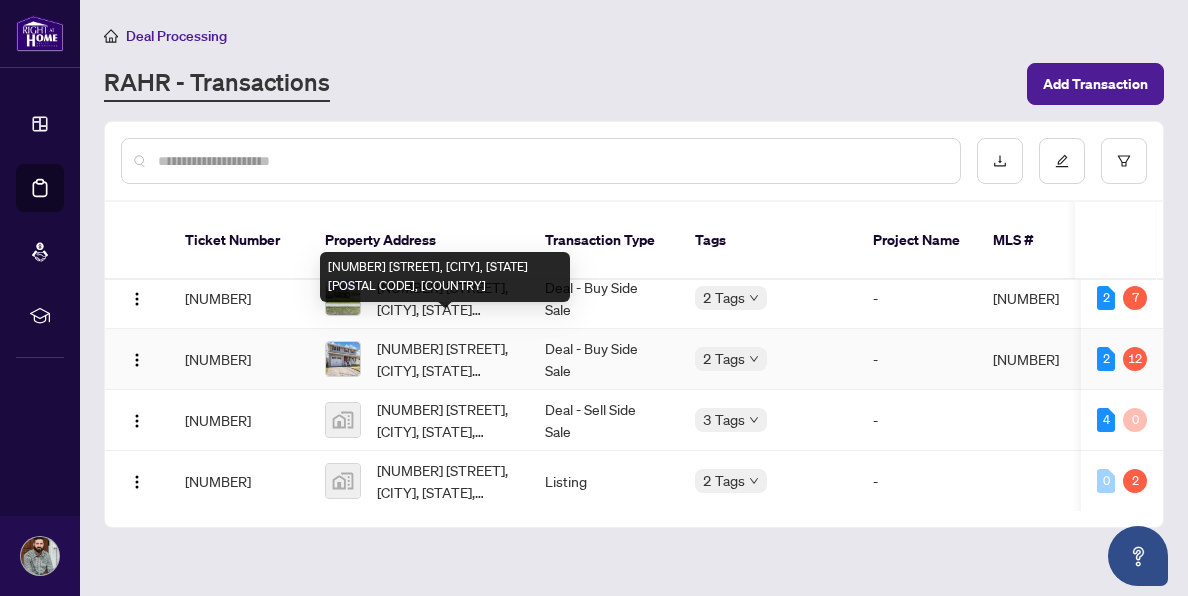 click on "[NUMBER] [STREET], [CITY], [STATE] [POSTAL CODE], [COUNTRY]" at bounding box center [445, 359] 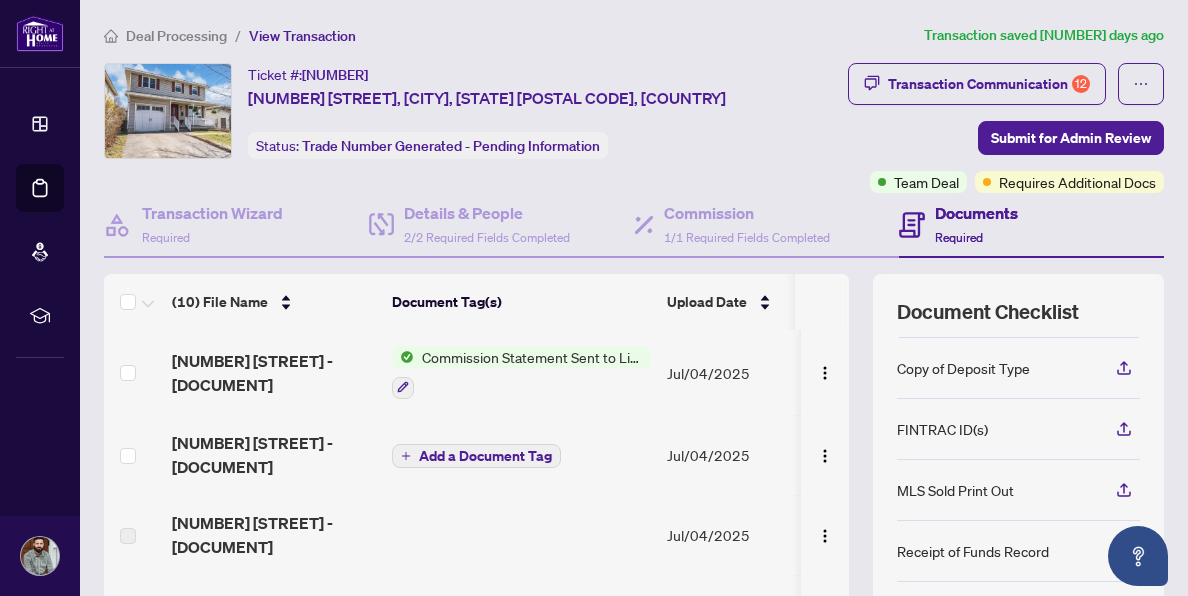 scroll, scrollTop: 139, scrollLeft: 0, axis: vertical 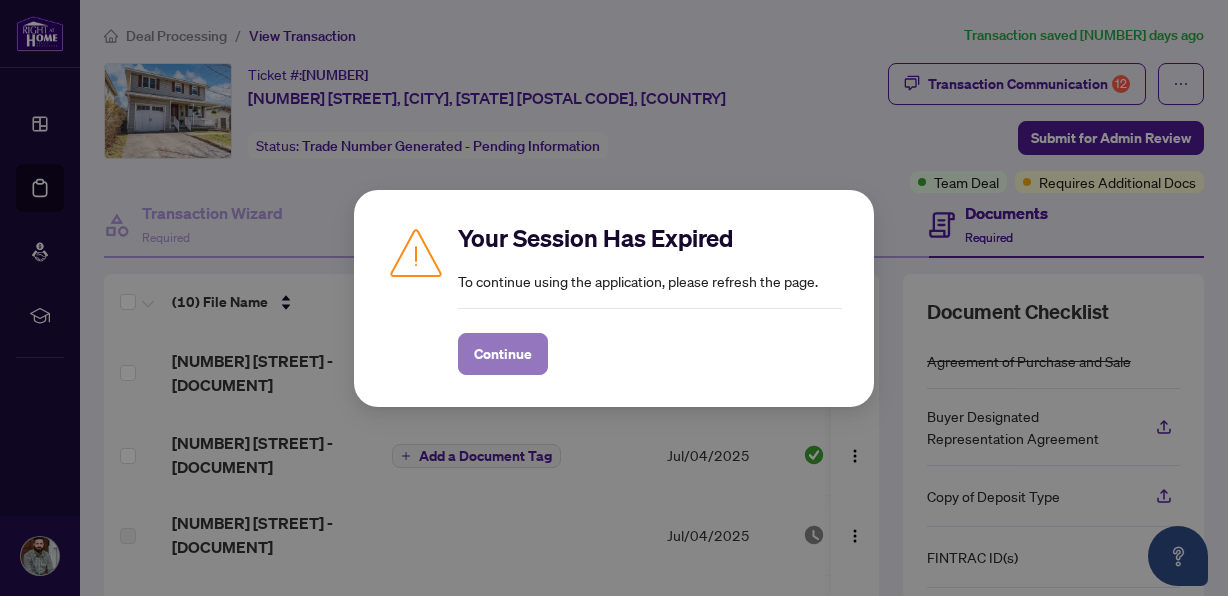 click on "Continue" at bounding box center (503, 354) 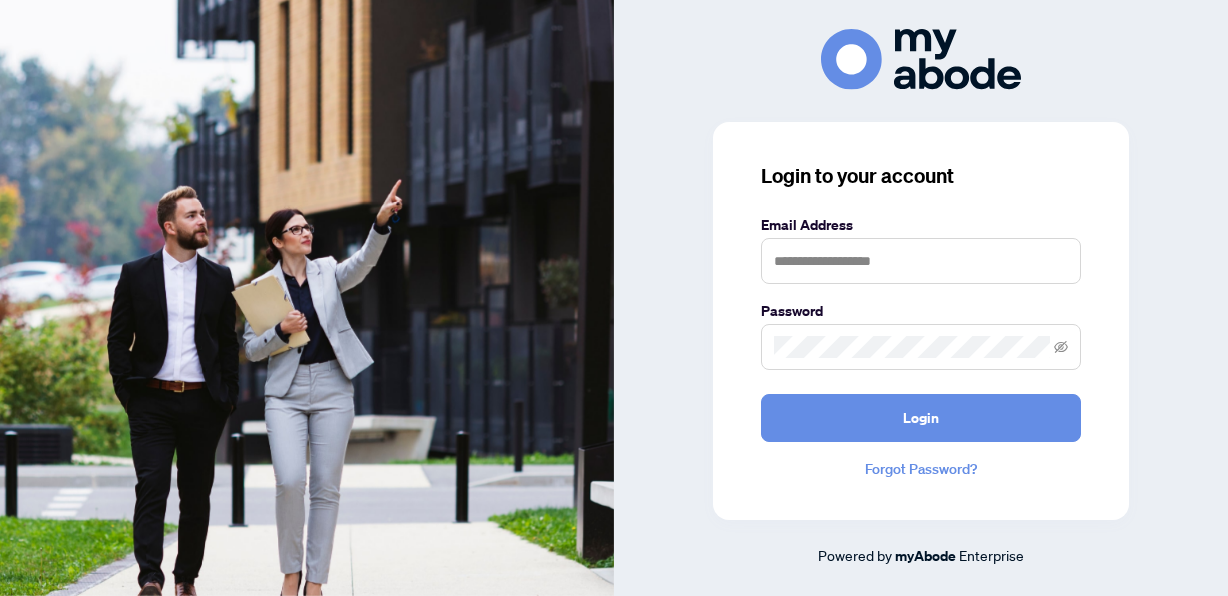 scroll, scrollTop: 0, scrollLeft: 0, axis: both 